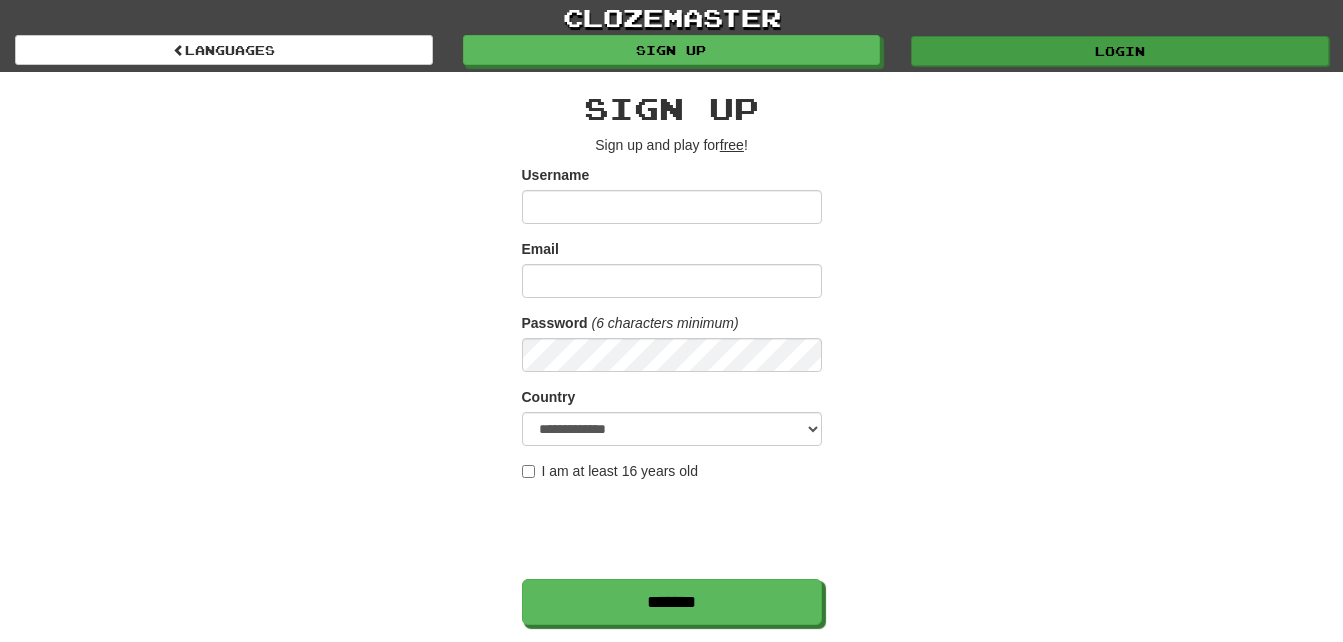 scroll, scrollTop: 0, scrollLeft: 0, axis: both 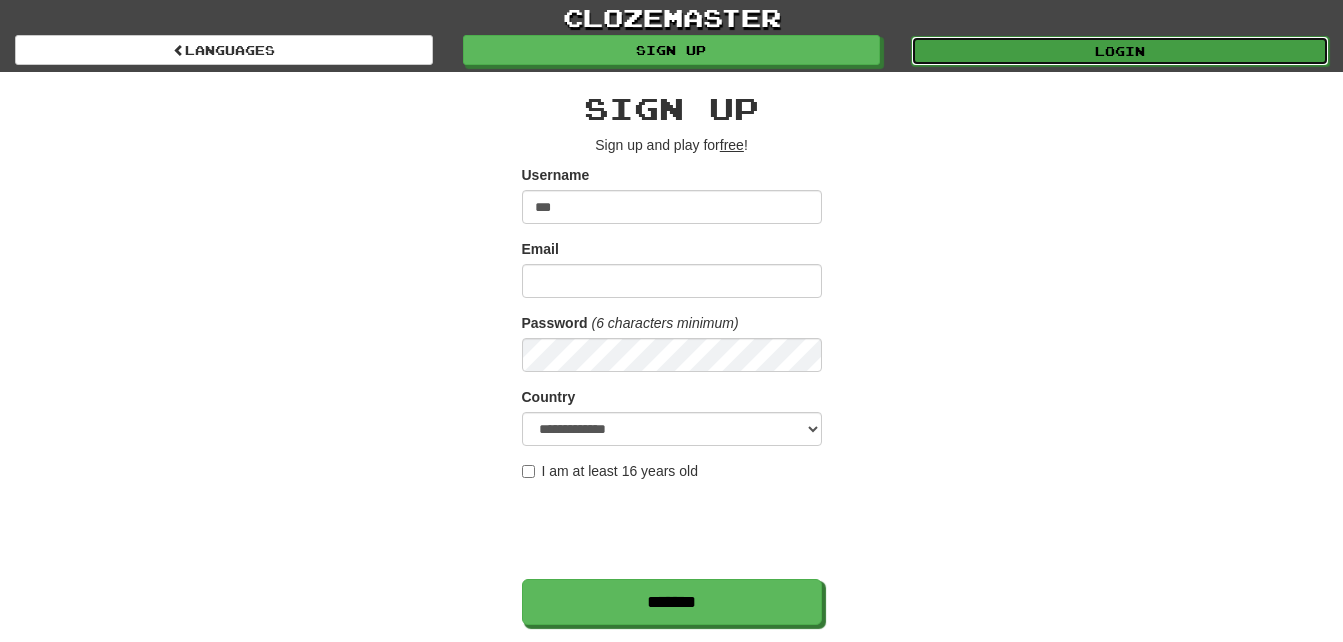 click on "Login" at bounding box center [1120, 51] 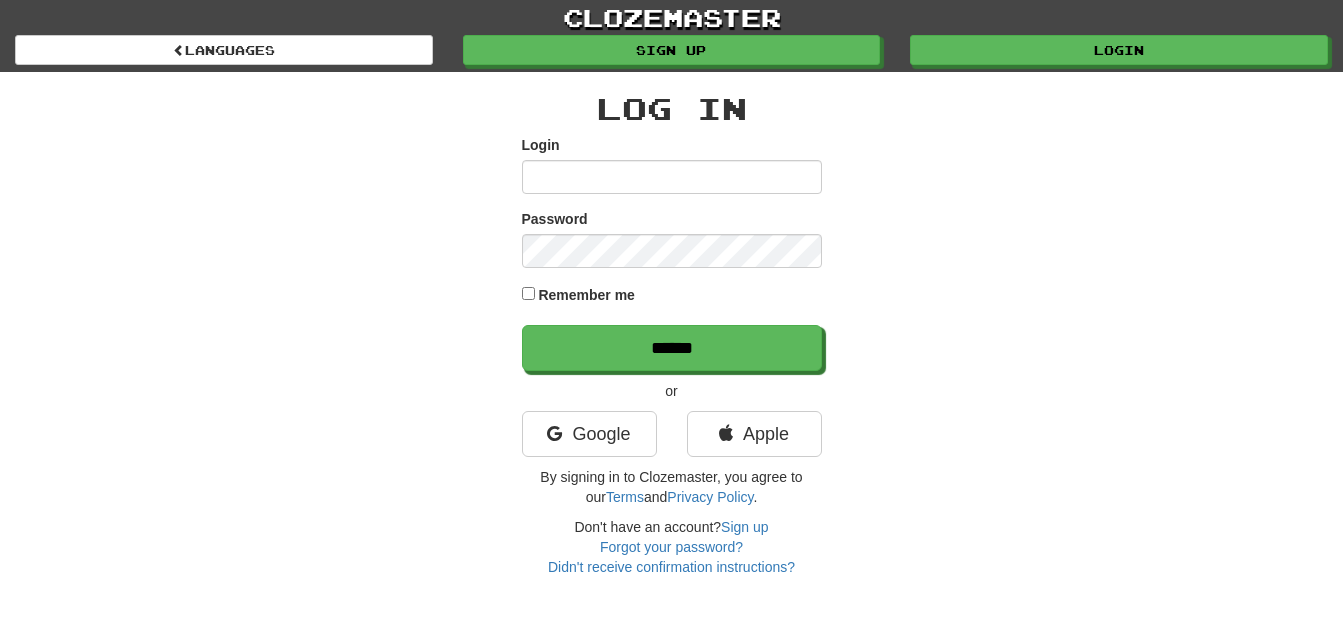 scroll, scrollTop: 0, scrollLeft: 0, axis: both 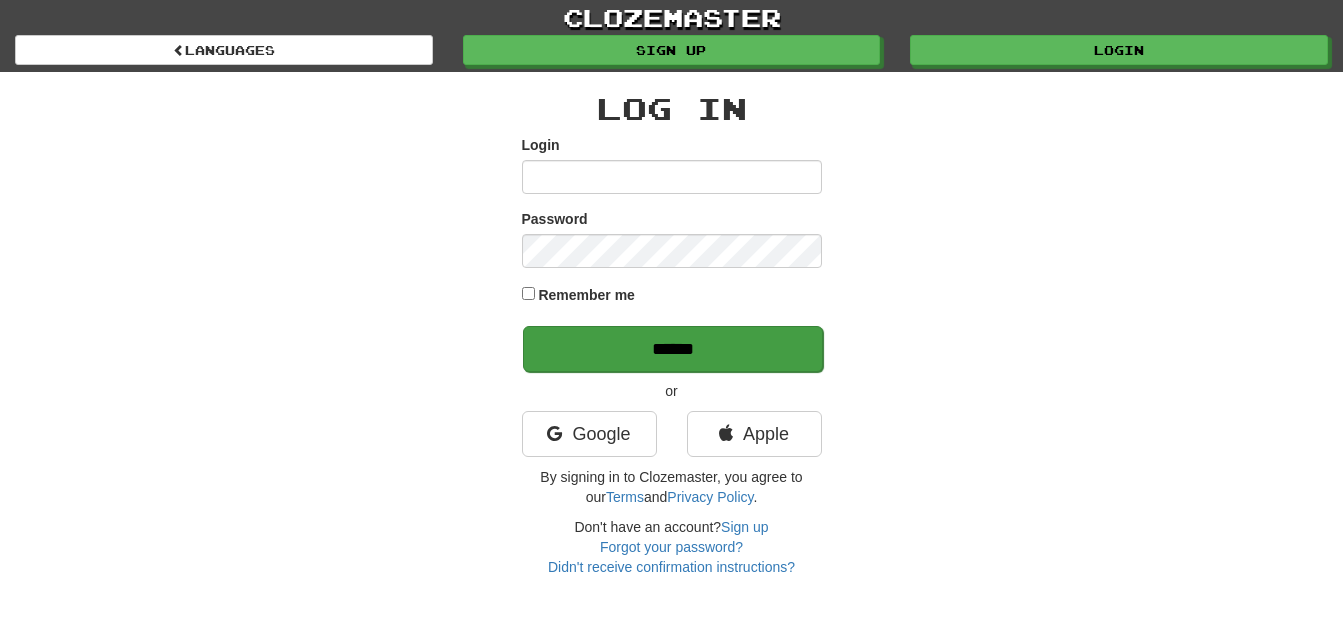 type on "***" 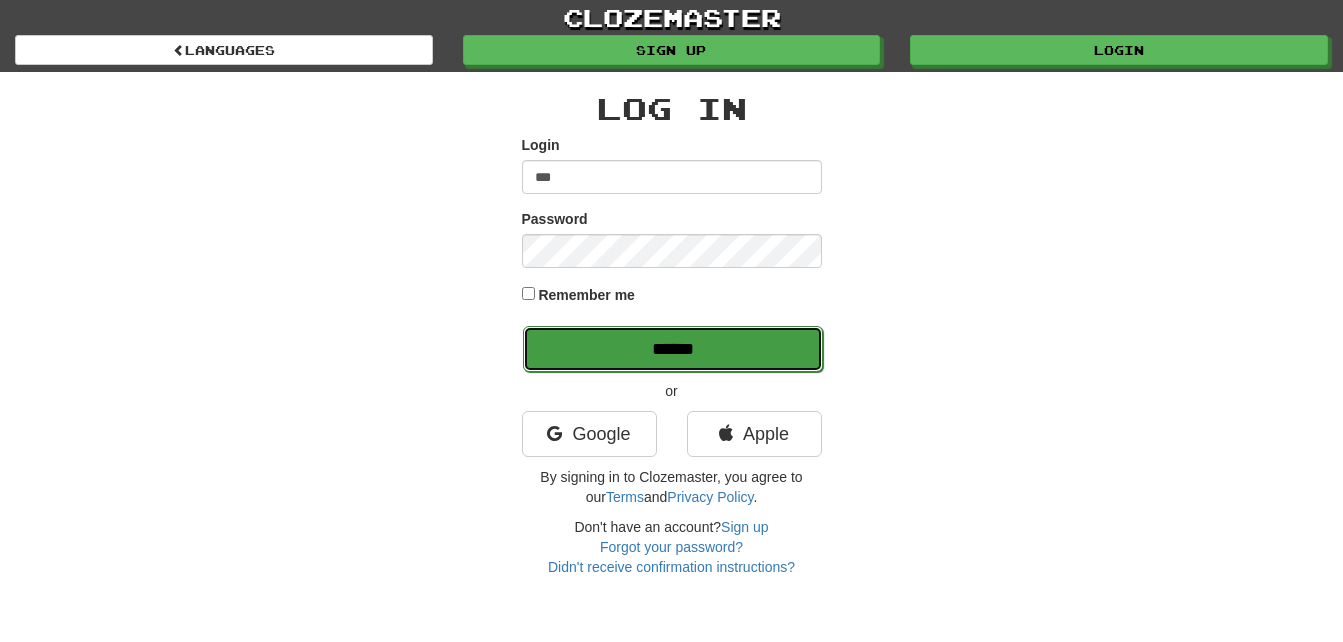 click on "******" at bounding box center (673, 349) 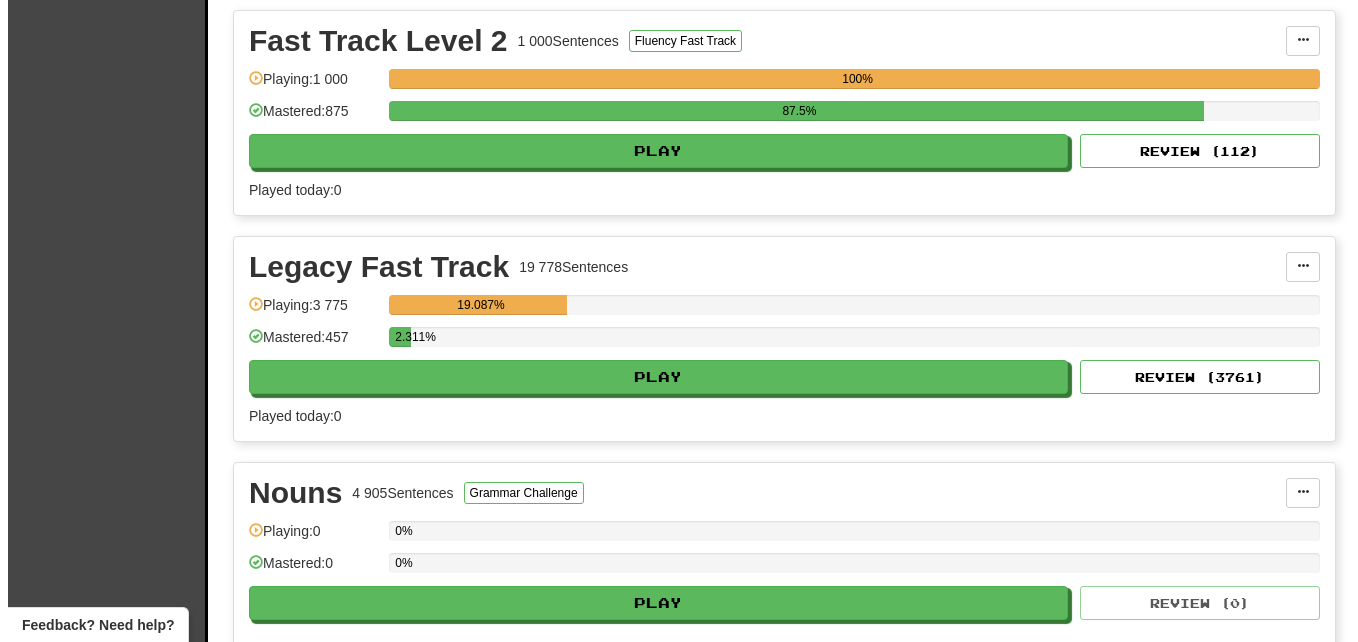 scroll, scrollTop: 700, scrollLeft: 0, axis: vertical 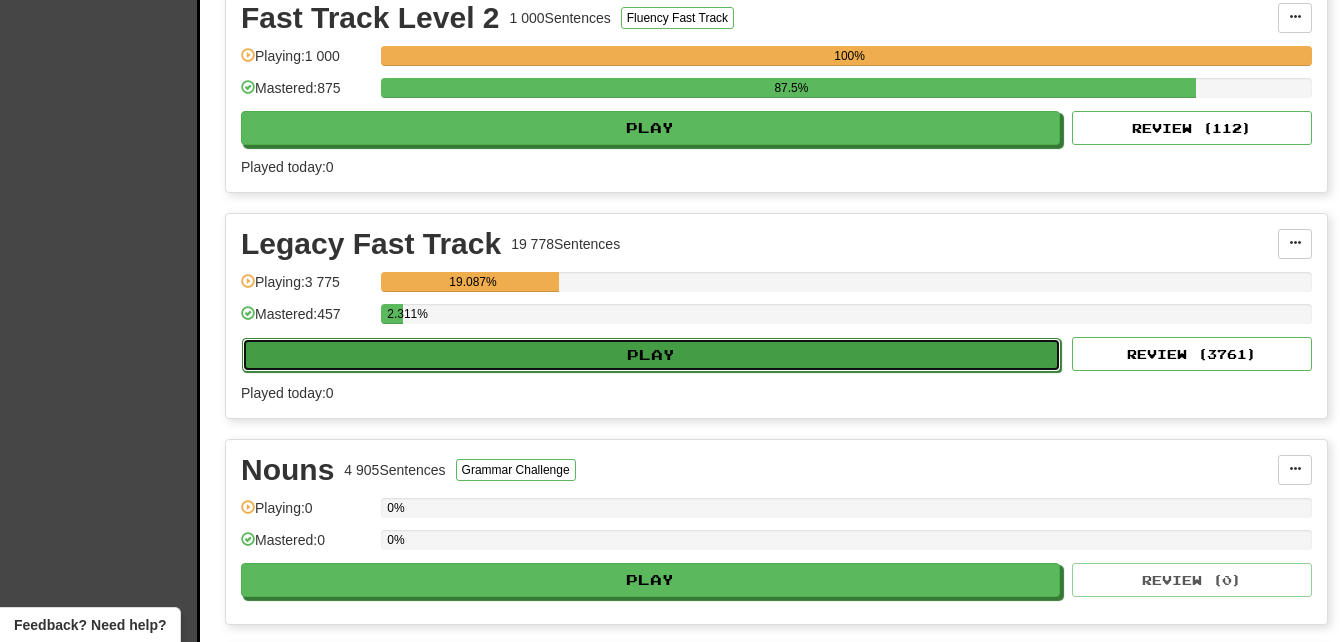 click on "Play" at bounding box center (651, 355) 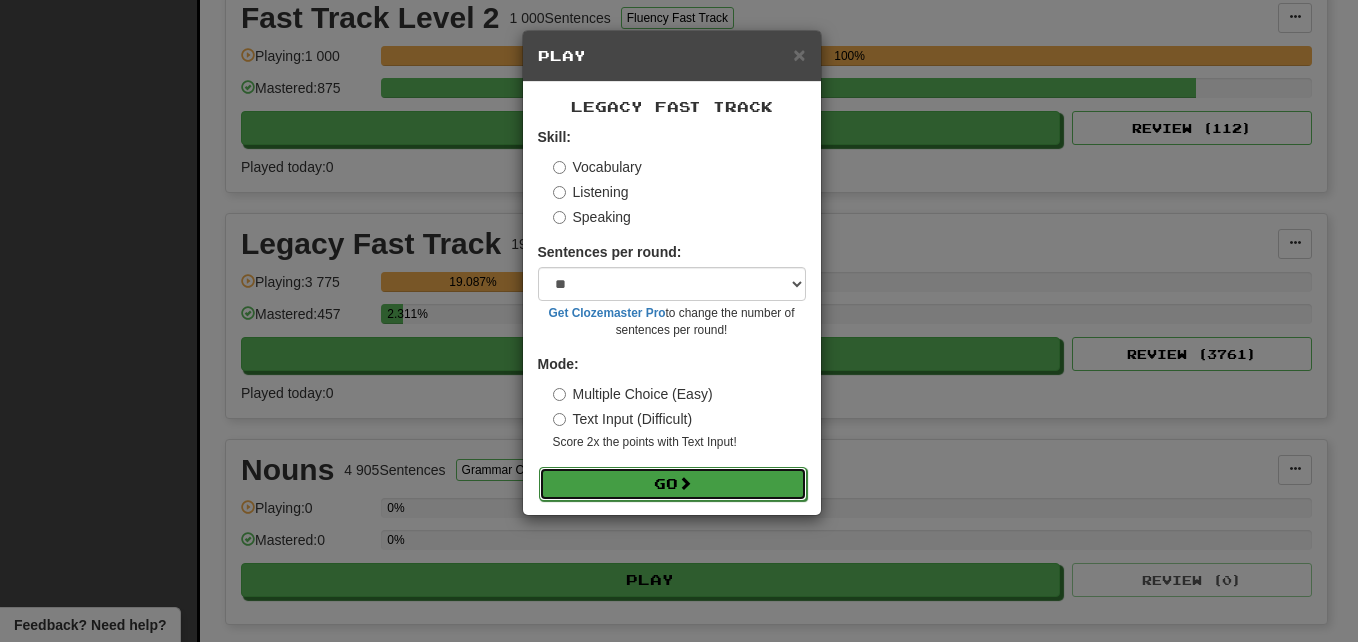 click on "Go" at bounding box center [673, 484] 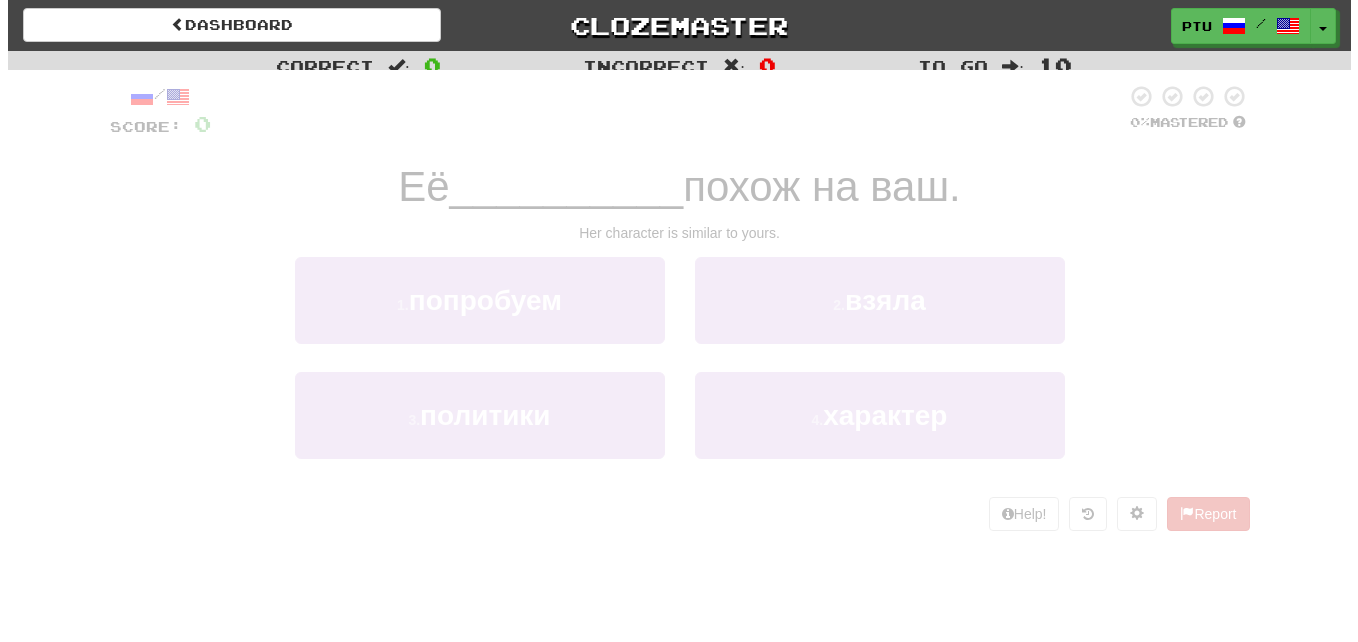 scroll, scrollTop: 0, scrollLeft: 0, axis: both 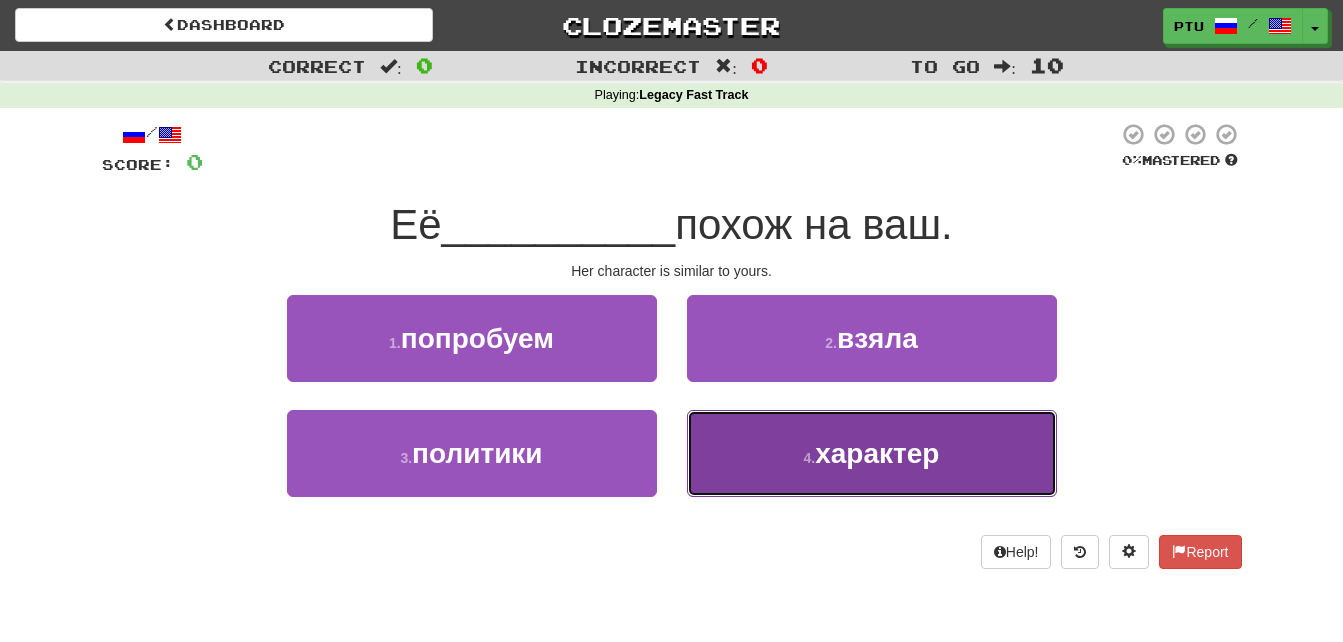 click on "характер" at bounding box center [877, 453] 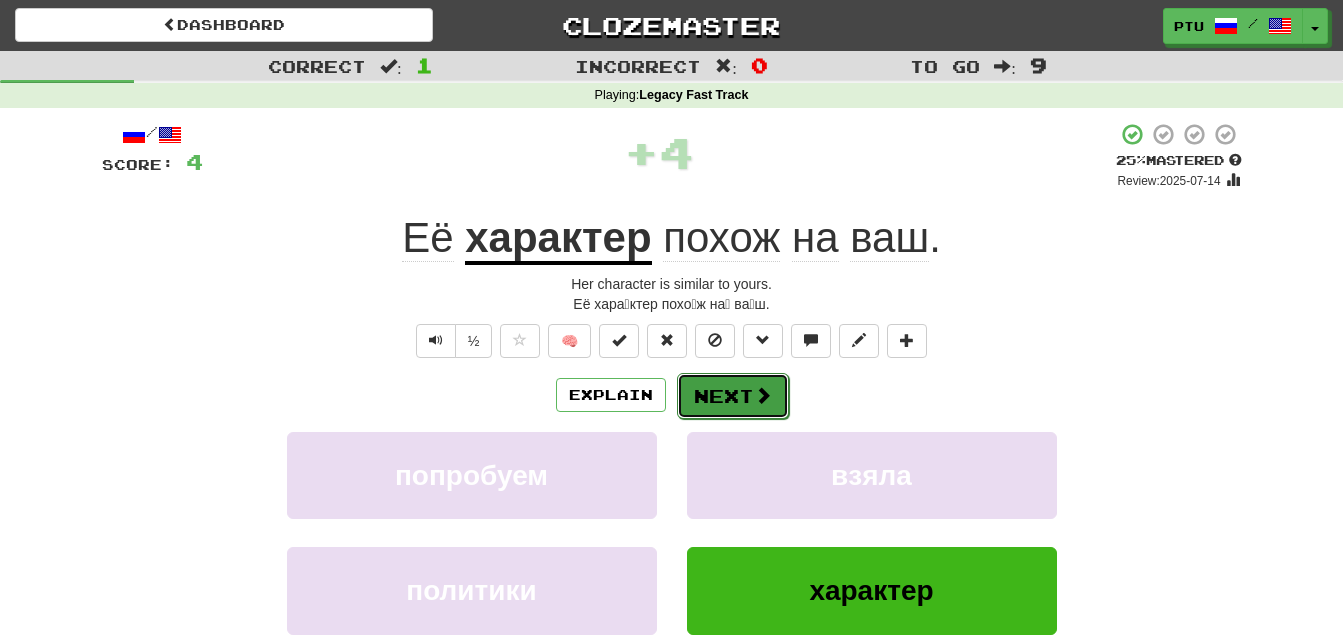 click on "Next" at bounding box center [733, 396] 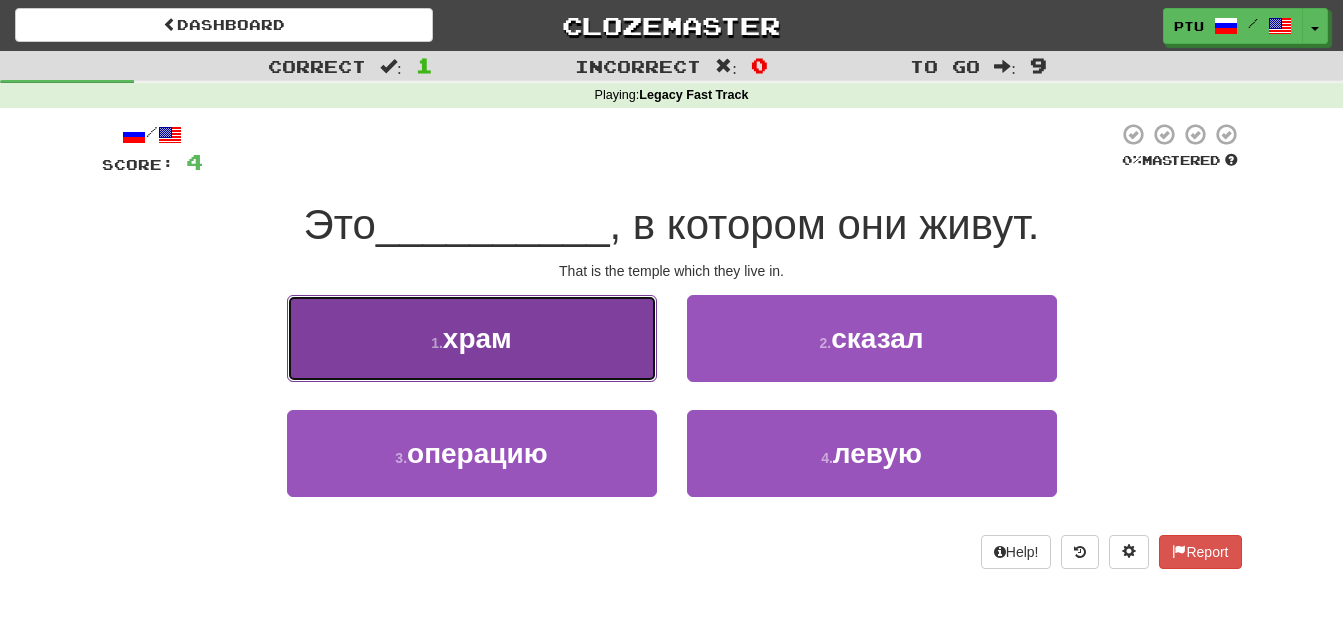 click on "1 .  храм" at bounding box center [472, 338] 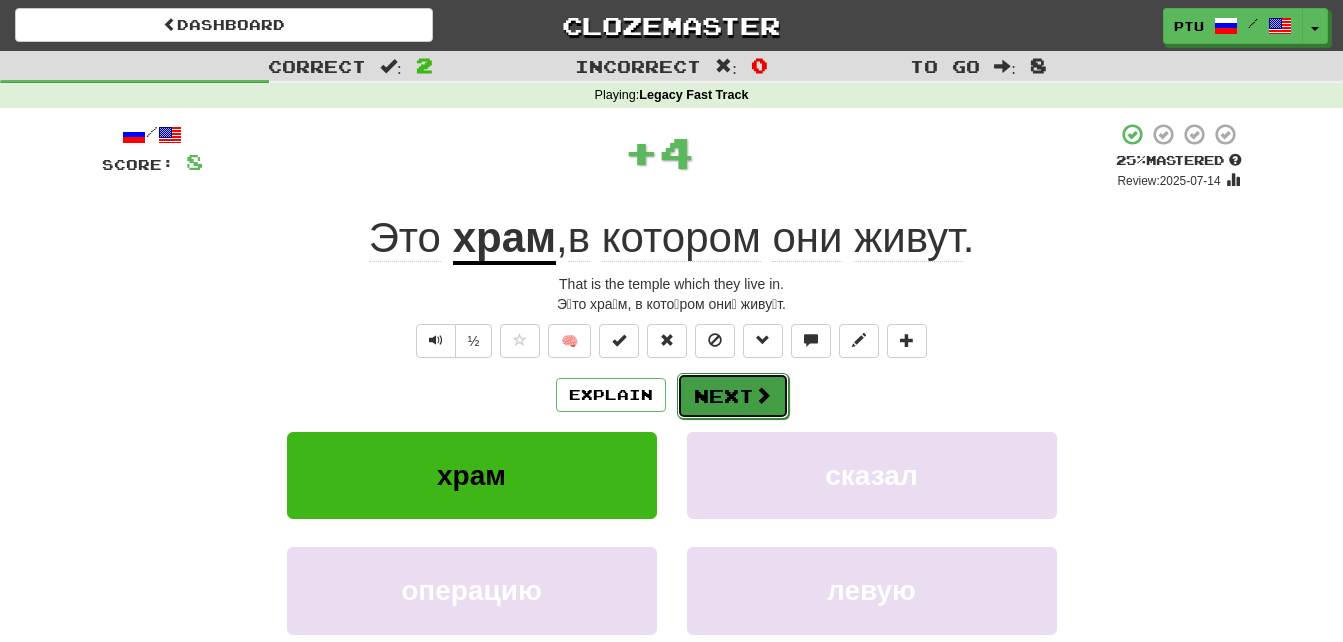 click on "Next" at bounding box center [733, 396] 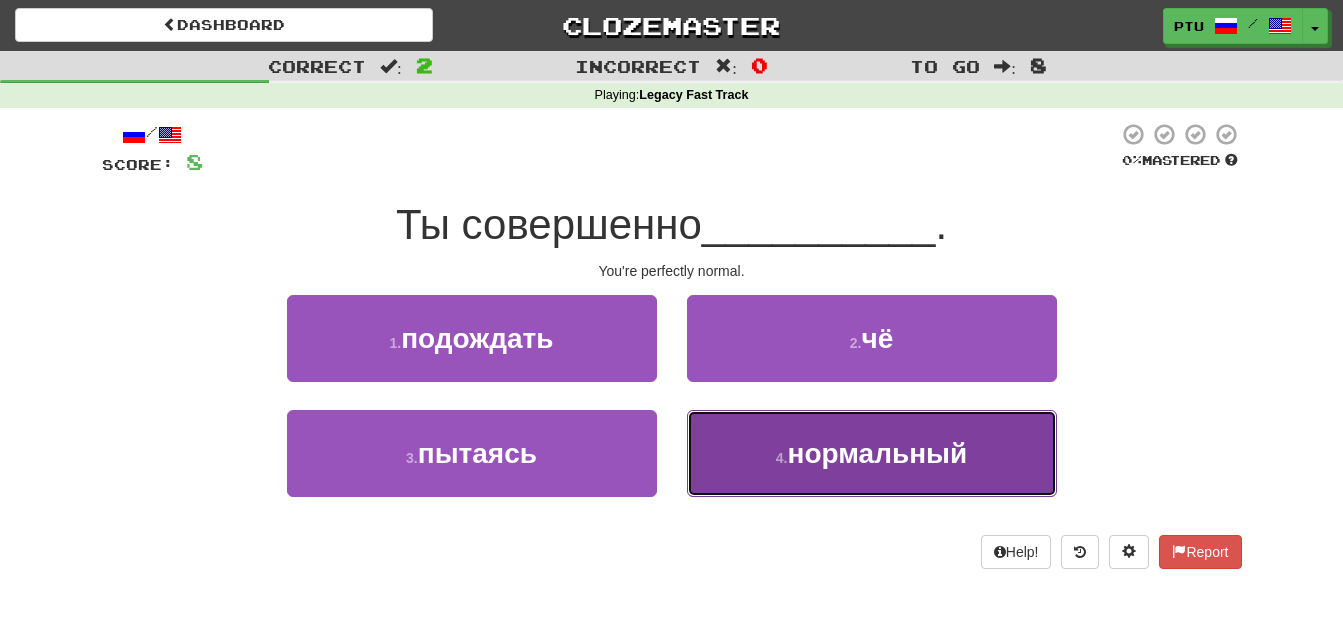 click on "нормальный" at bounding box center [877, 453] 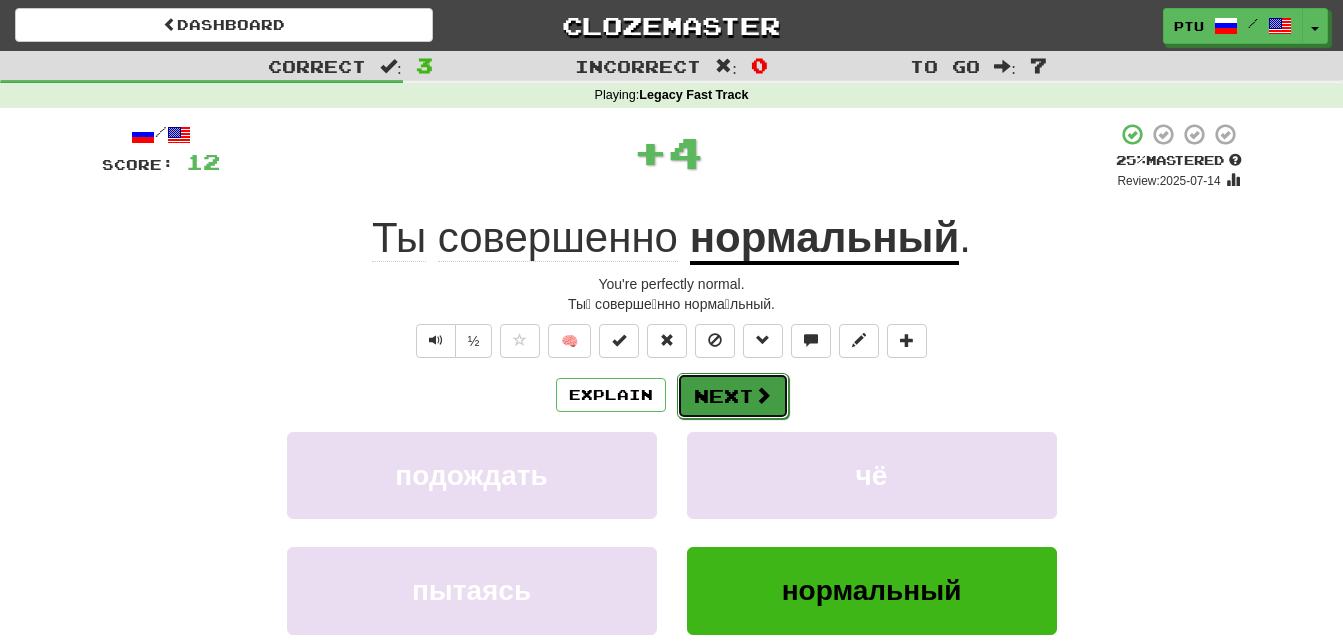 click at bounding box center [763, 395] 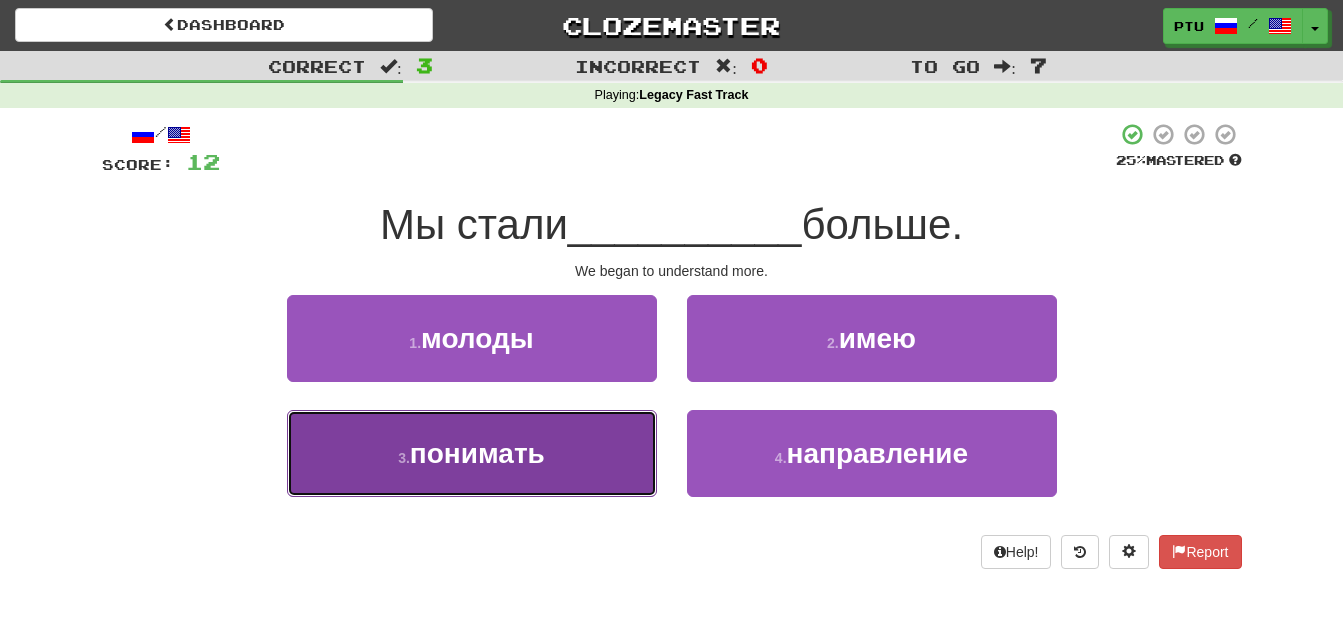 click on "3 .  понимать" at bounding box center (472, 453) 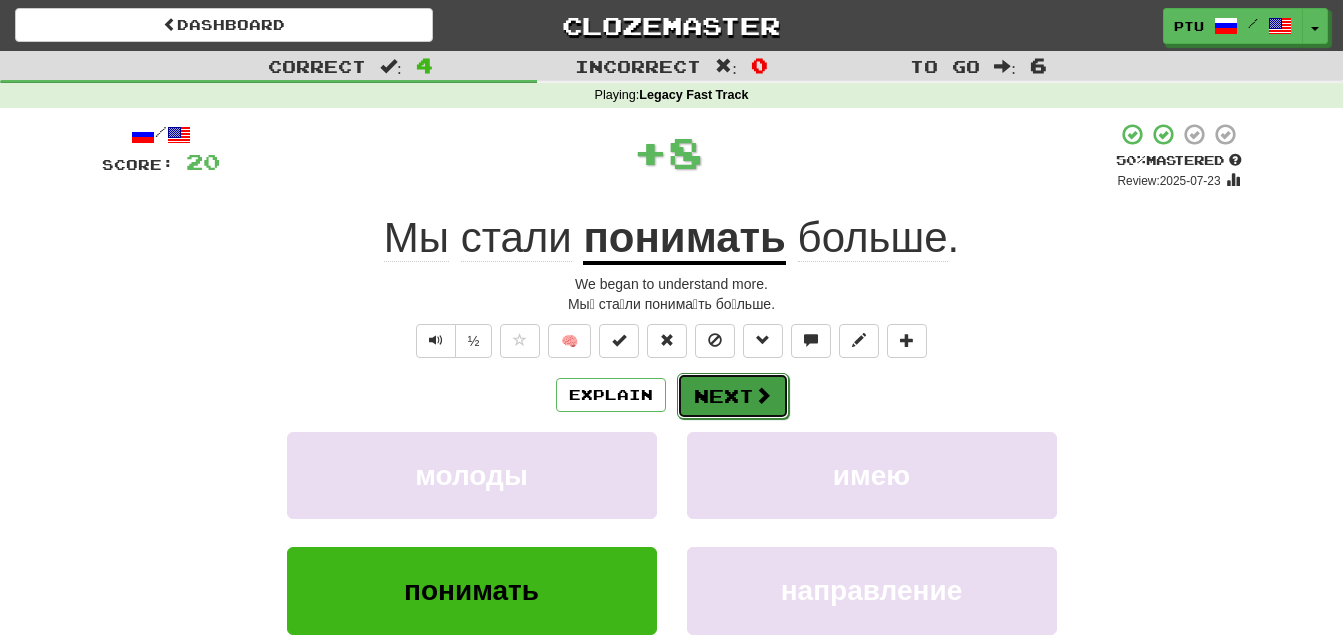 click on "Next" at bounding box center [733, 396] 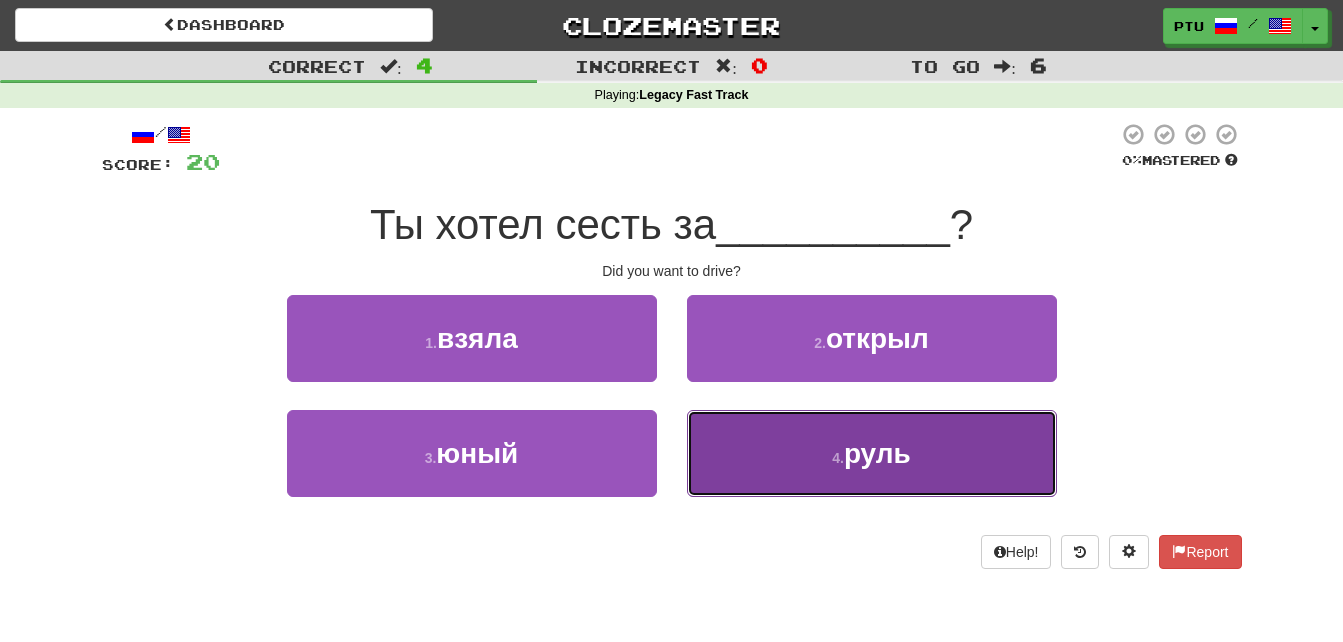 click on "руль" at bounding box center [877, 453] 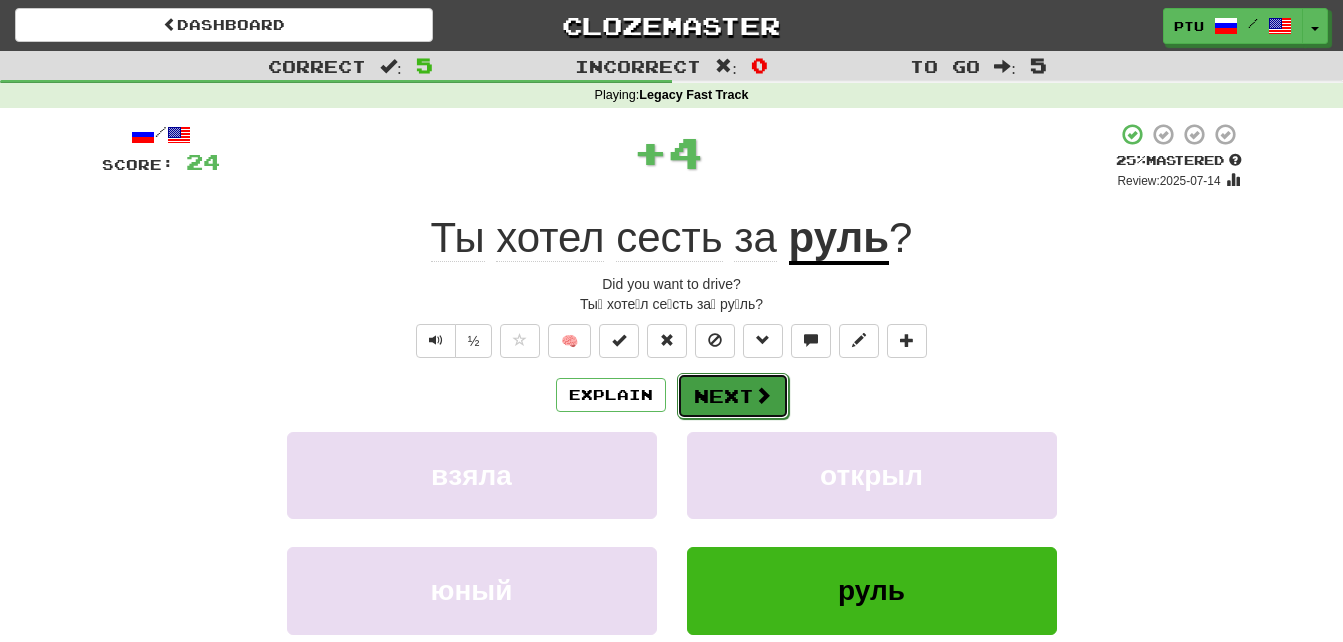 click at bounding box center [763, 395] 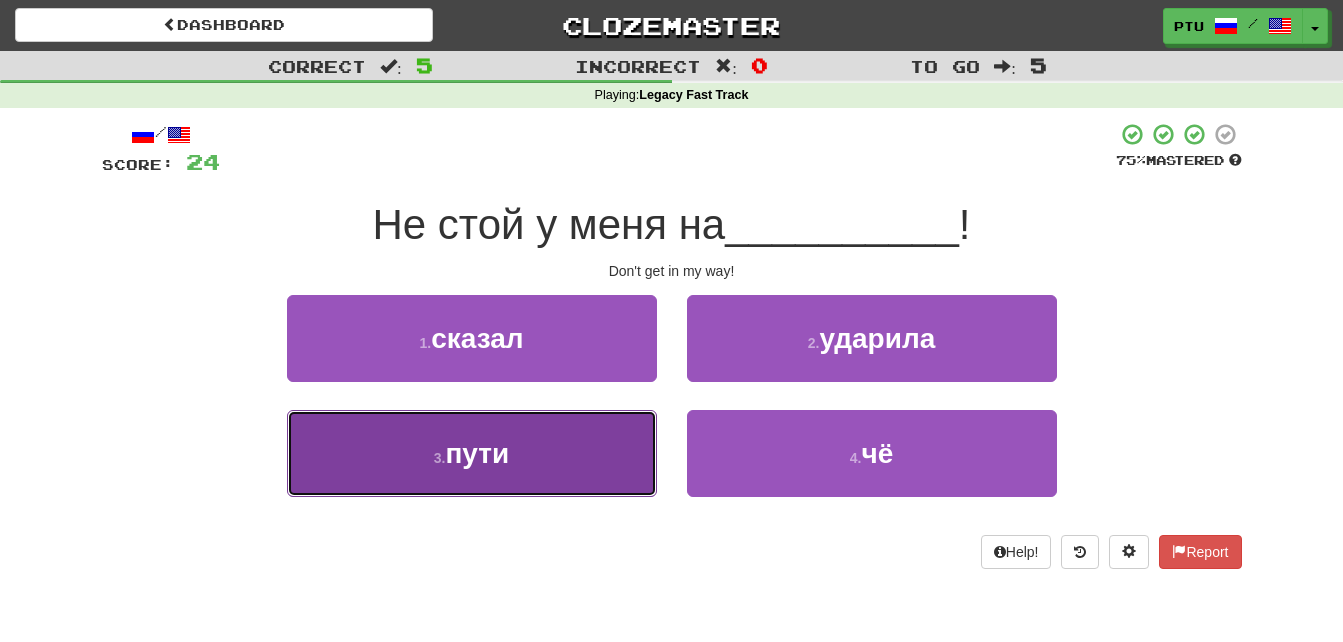 click on "3 .  пути" at bounding box center [472, 453] 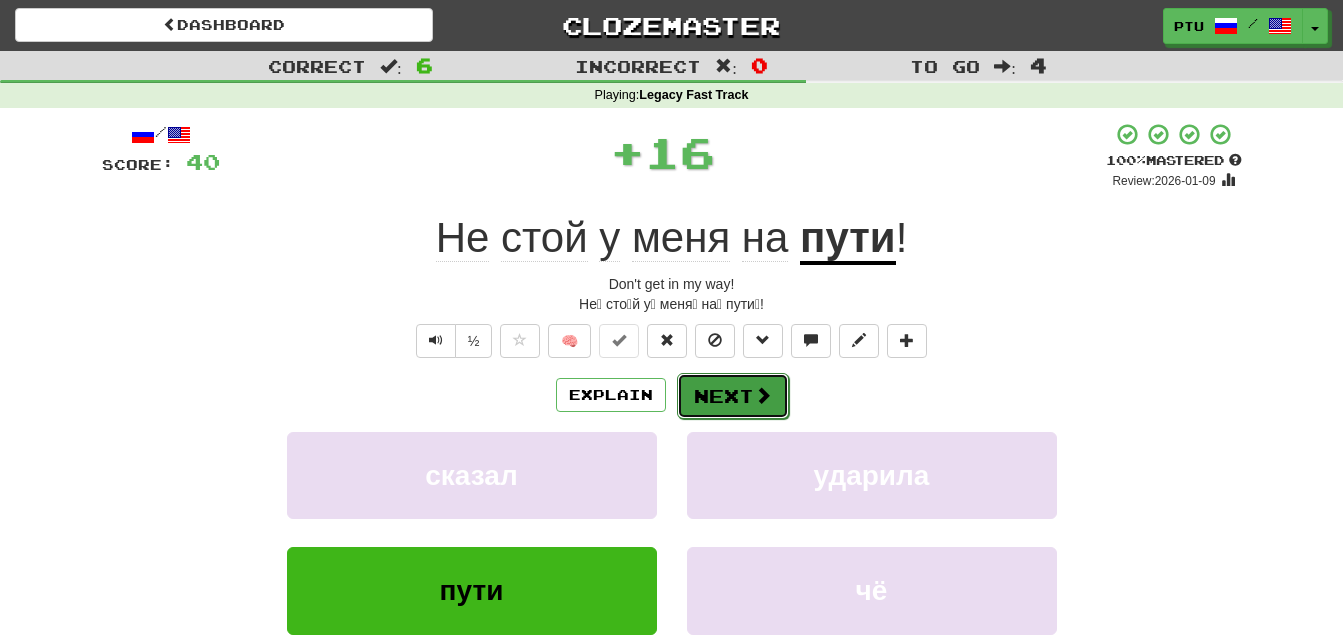click at bounding box center (763, 395) 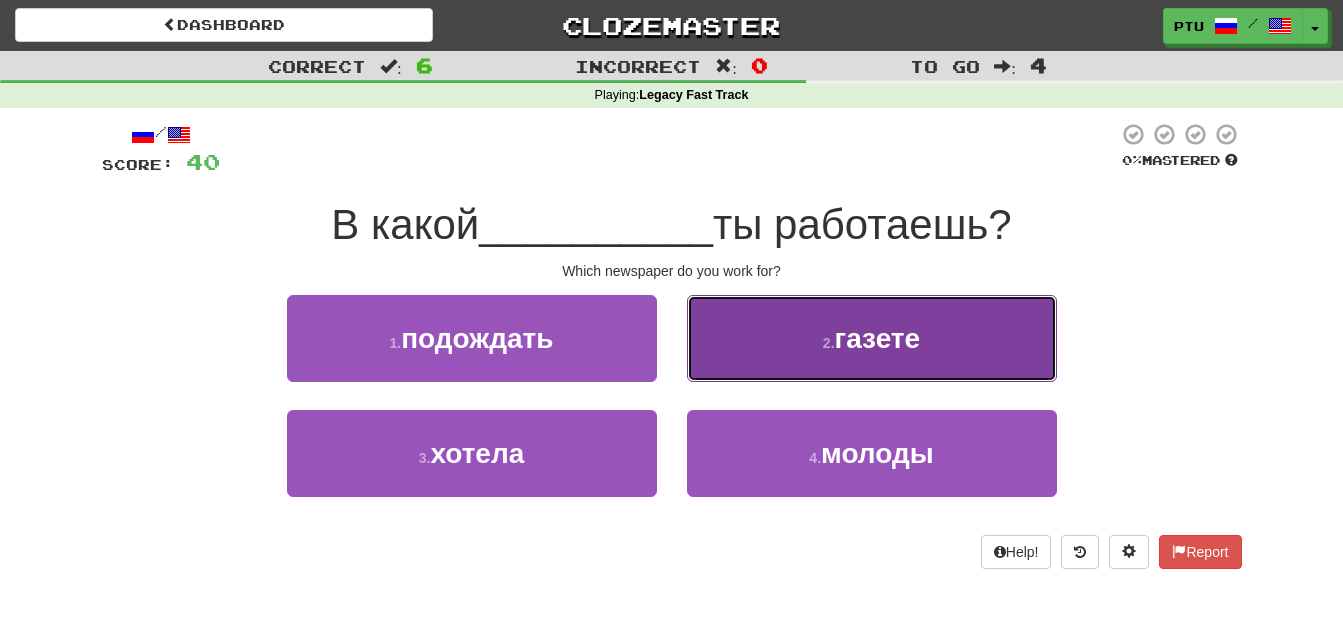 click on "газете" at bounding box center (878, 338) 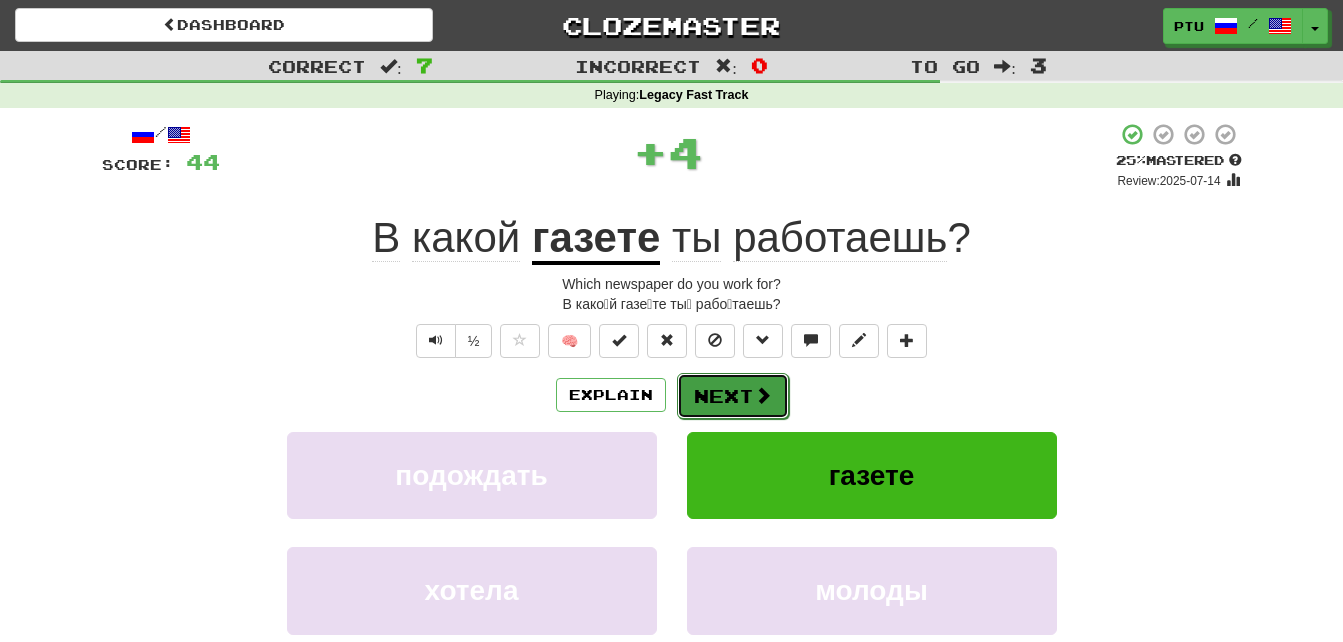 click on "Next" at bounding box center (733, 396) 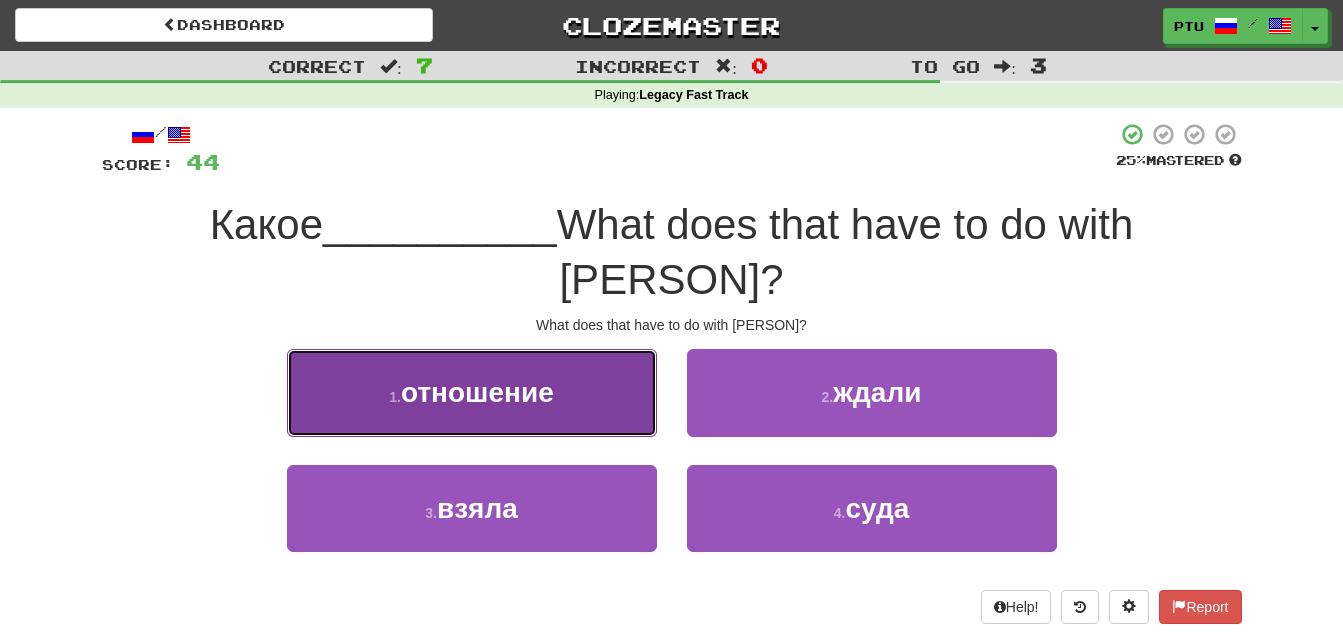 click on "отношение" at bounding box center (477, 392) 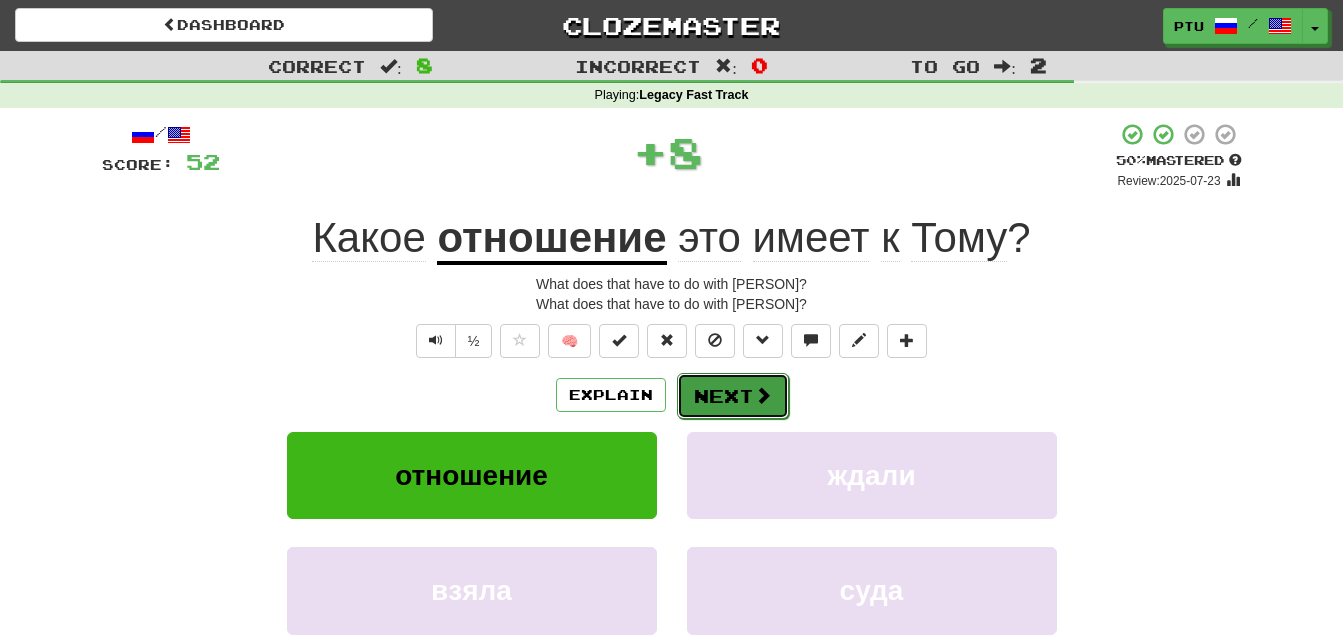 click on "Next" at bounding box center (733, 396) 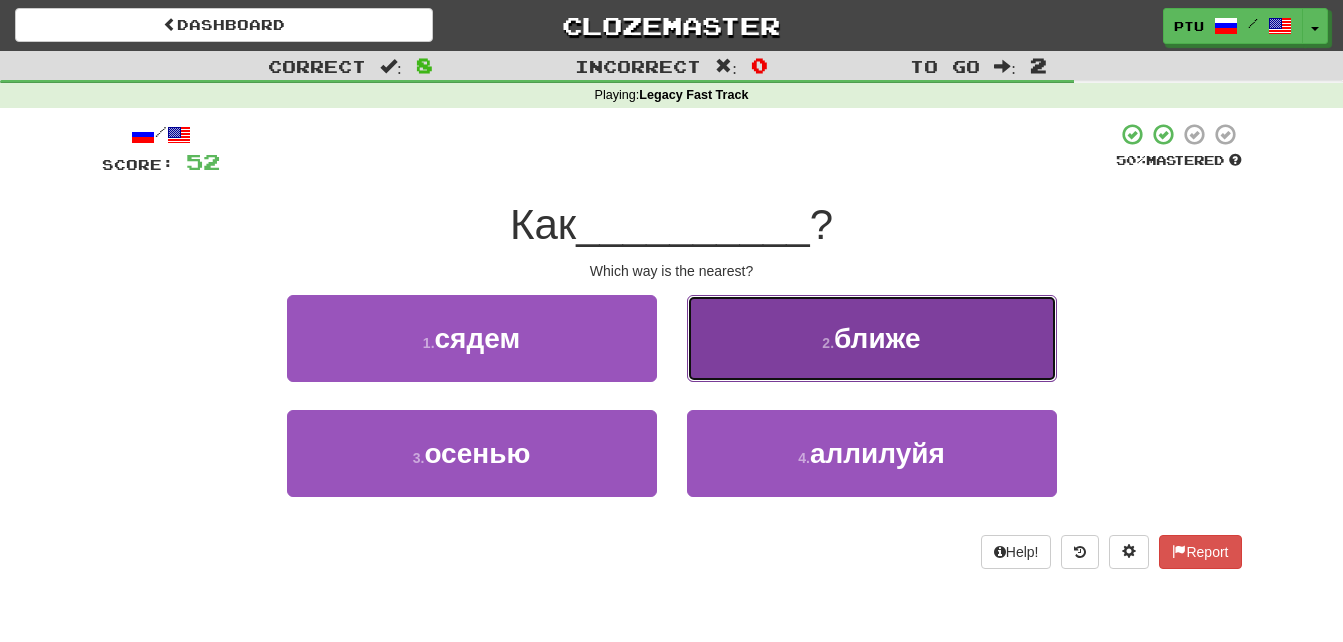 click on "ближе" at bounding box center (877, 338) 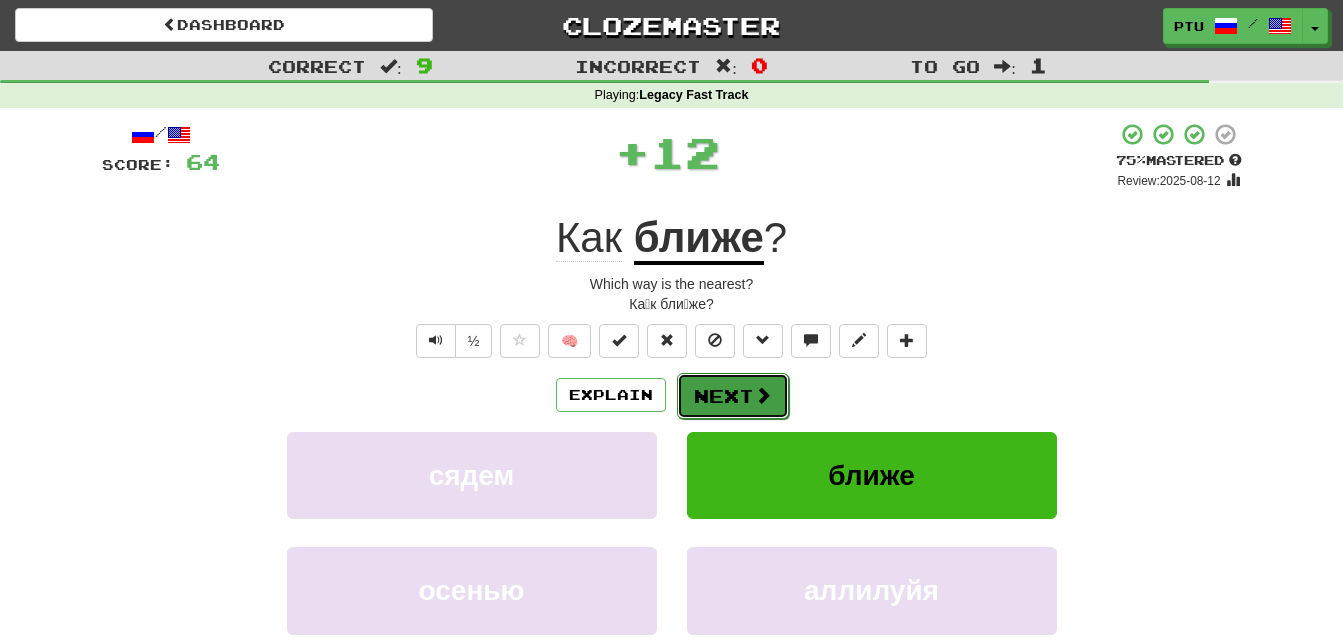 click on "Next" at bounding box center [733, 396] 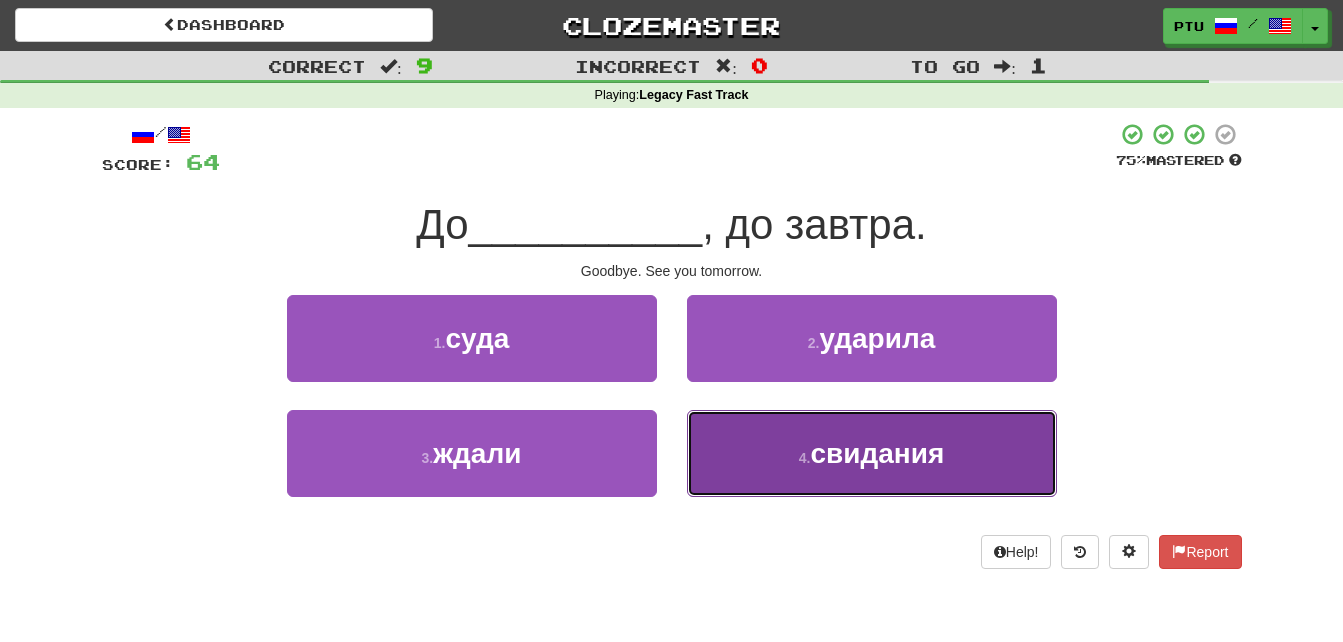 click on "свидания" at bounding box center (877, 453) 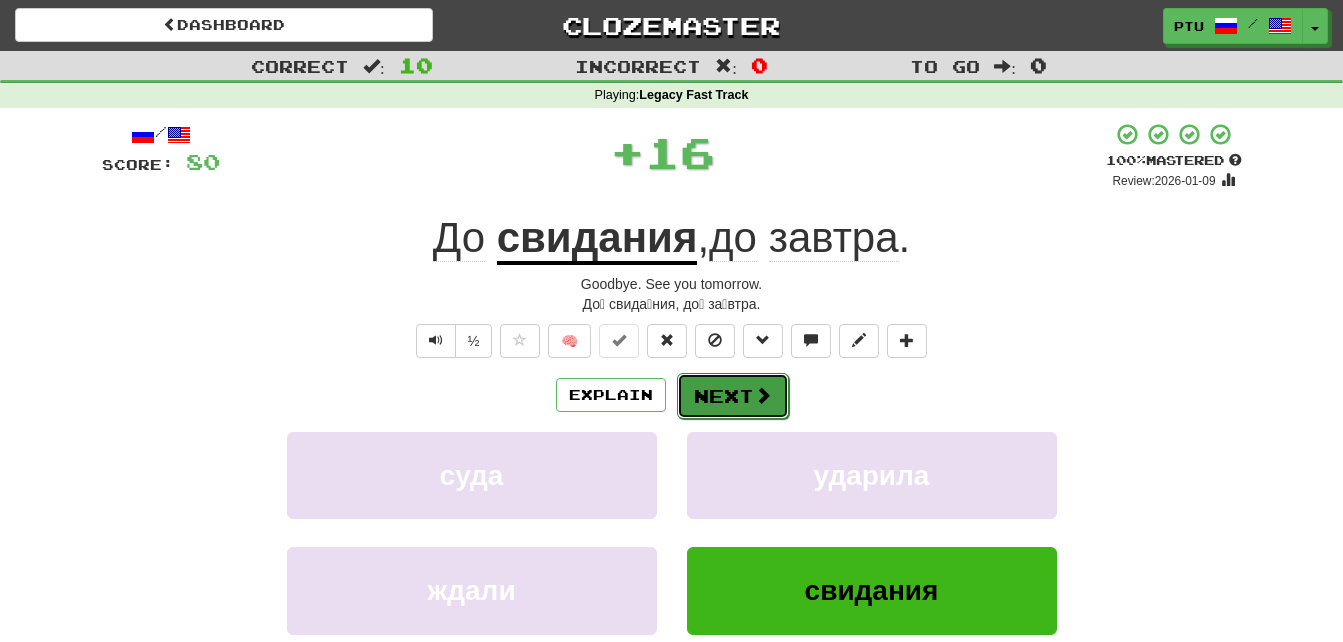 click at bounding box center [763, 395] 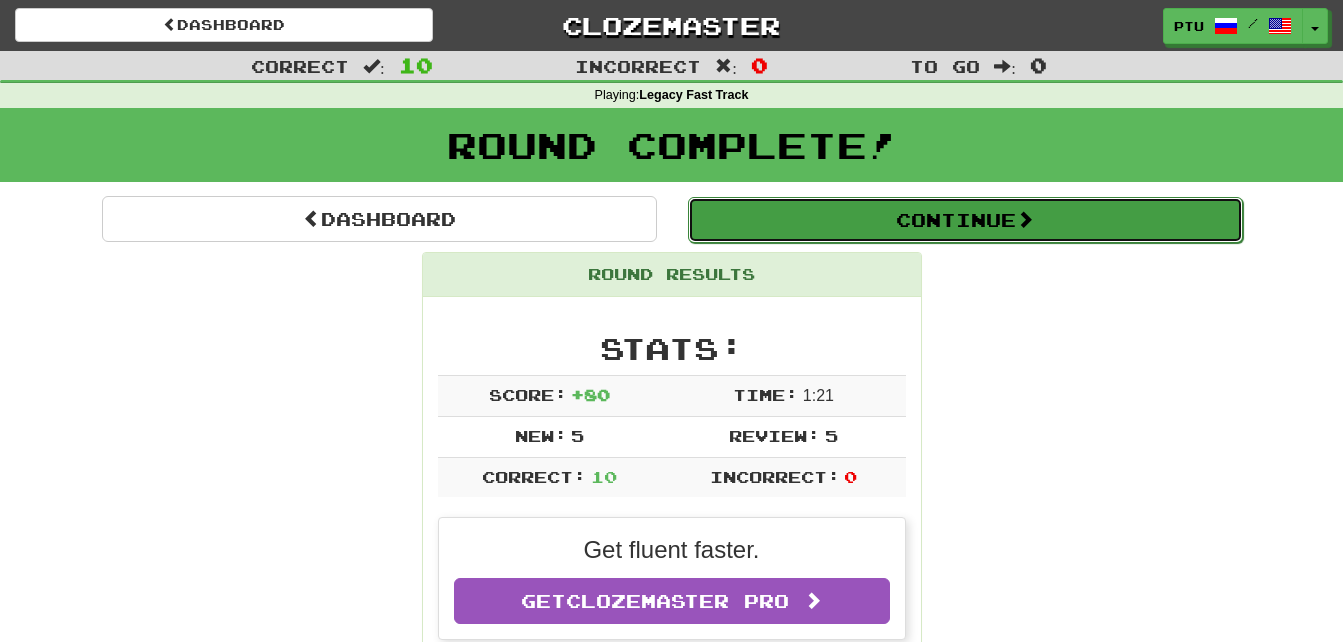 click on "Continue" at bounding box center (965, 220) 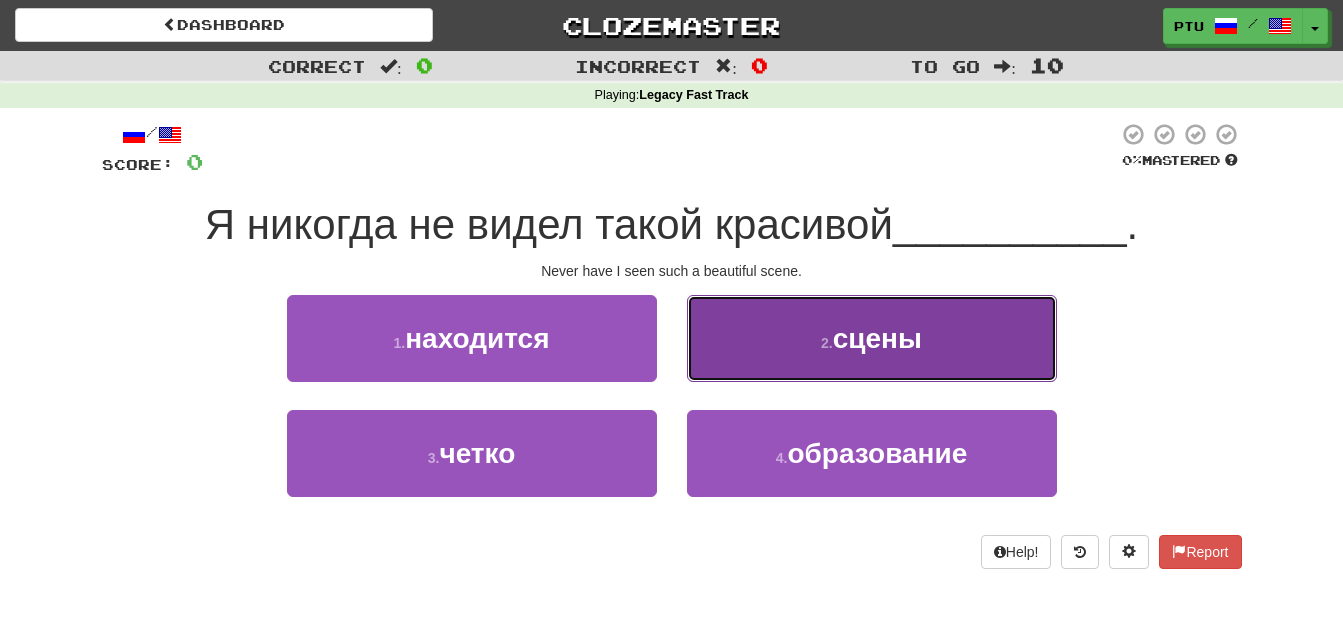 click on "сцены" at bounding box center (877, 338) 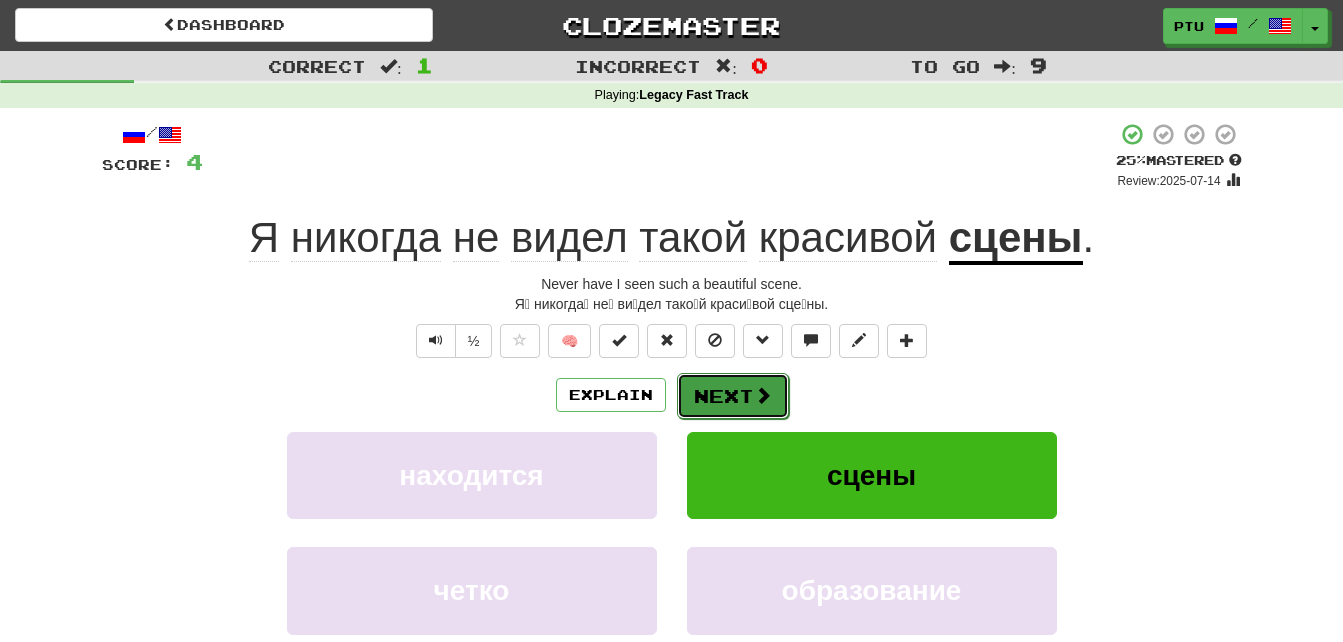 click on "Next" at bounding box center (733, 396) 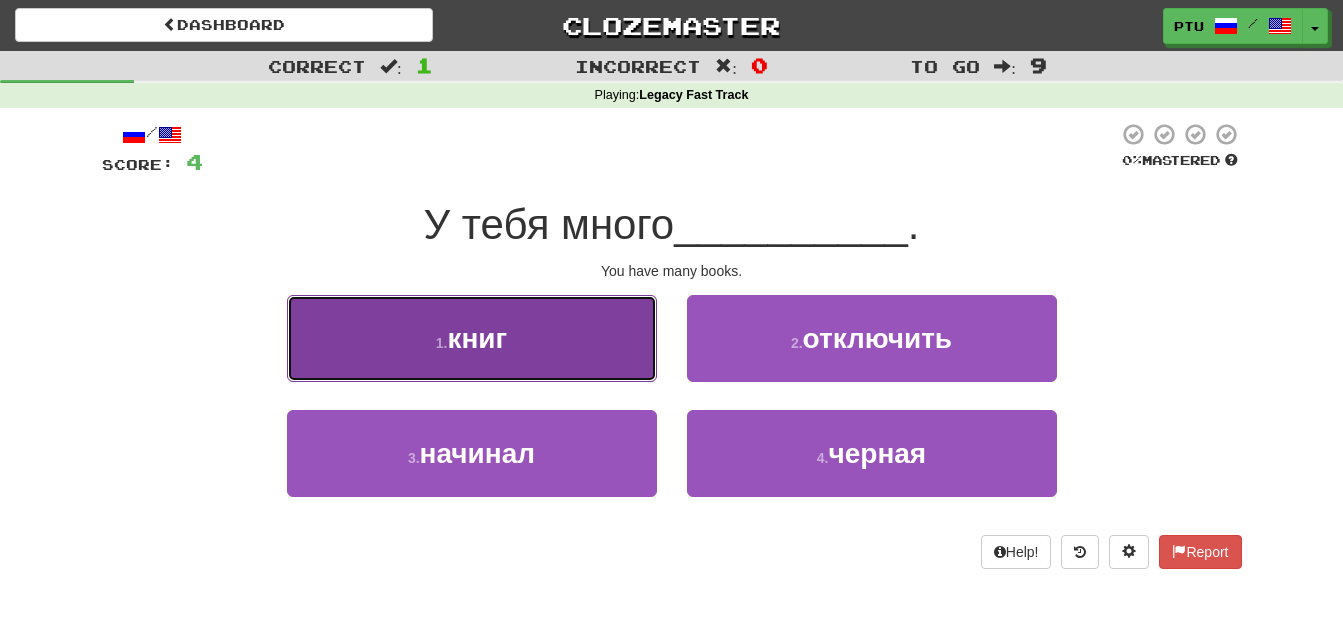 click on "книг" at bounding box center [477, 338] 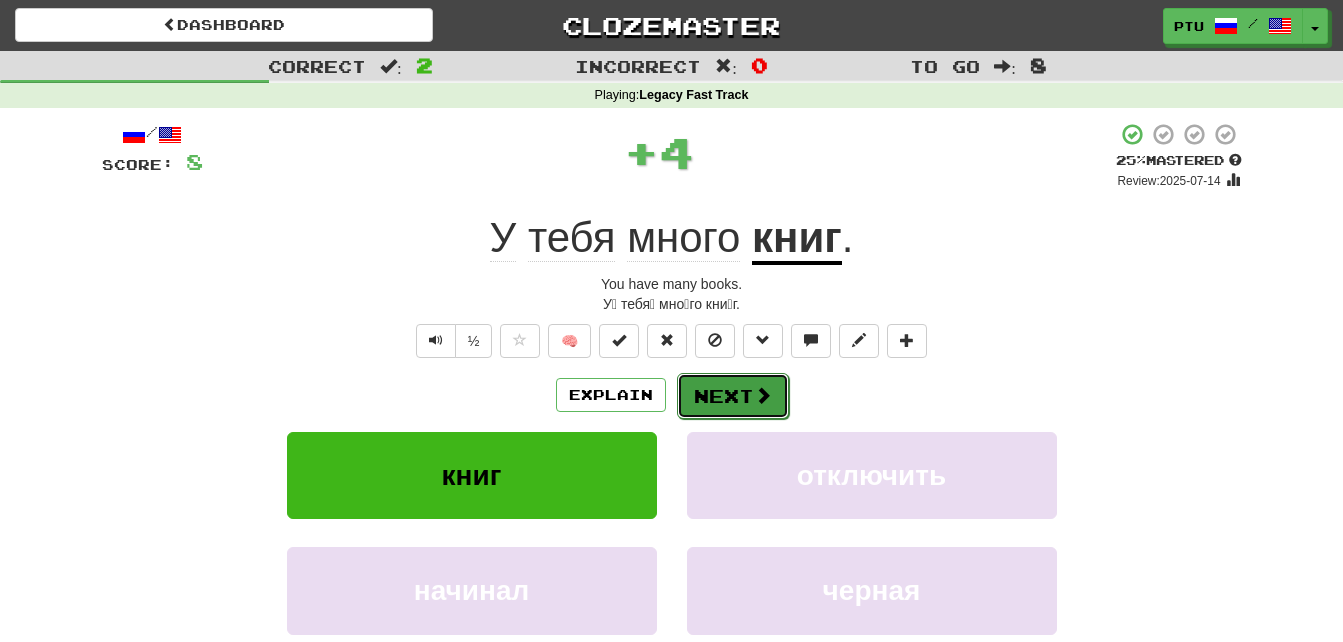 click on "Next" at bounding box center (733, 396) 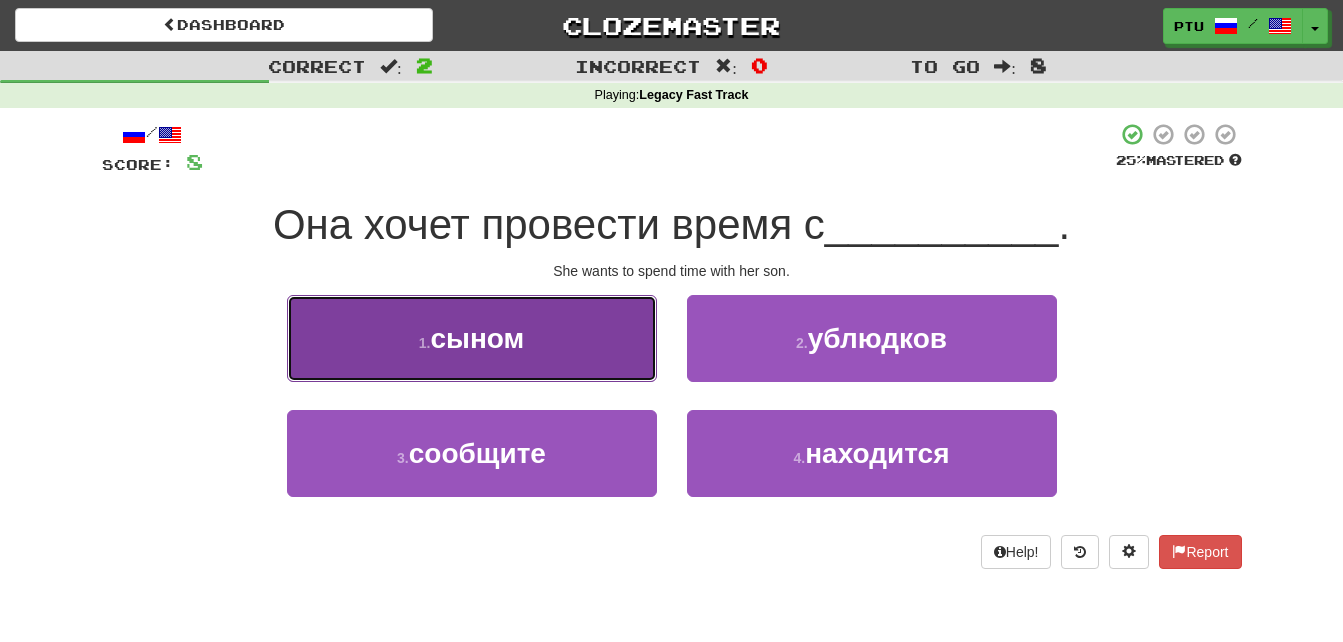 click on "сыном" at bounding box center (477, 338) 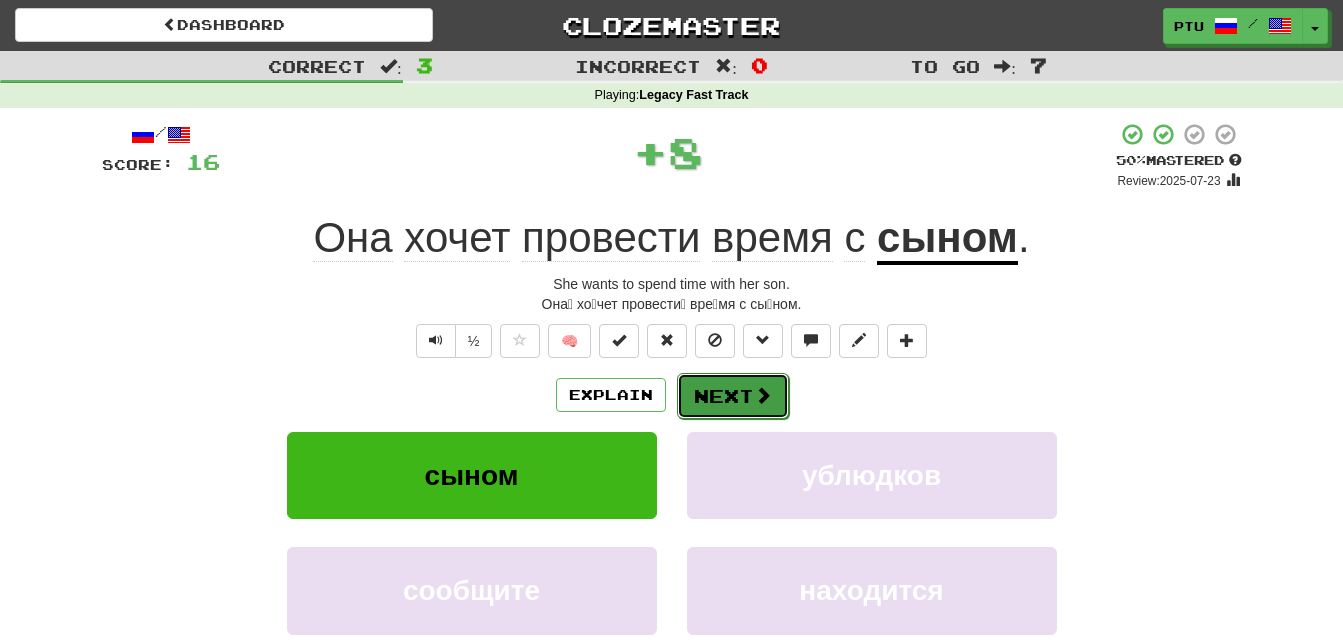 click on "Next" at bounding box center (733, 396) 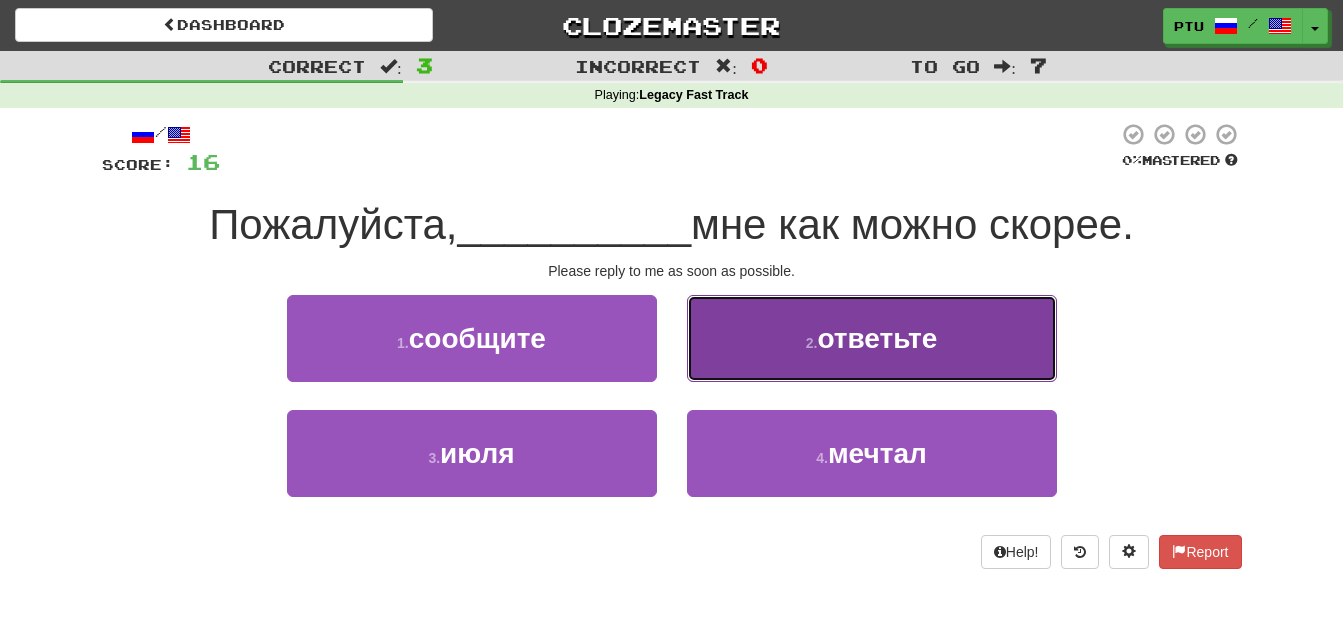 click on "ответьте" at bounding box center (877, 338) 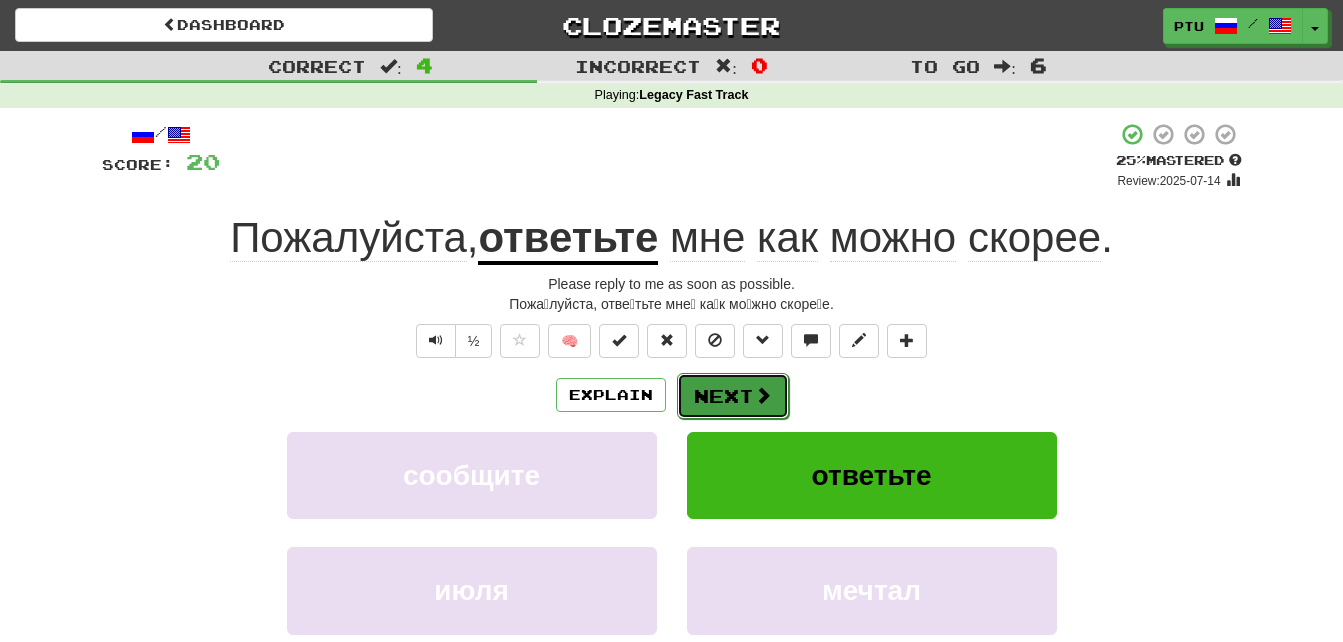 click on "Next" at bounding box center (733, 396) 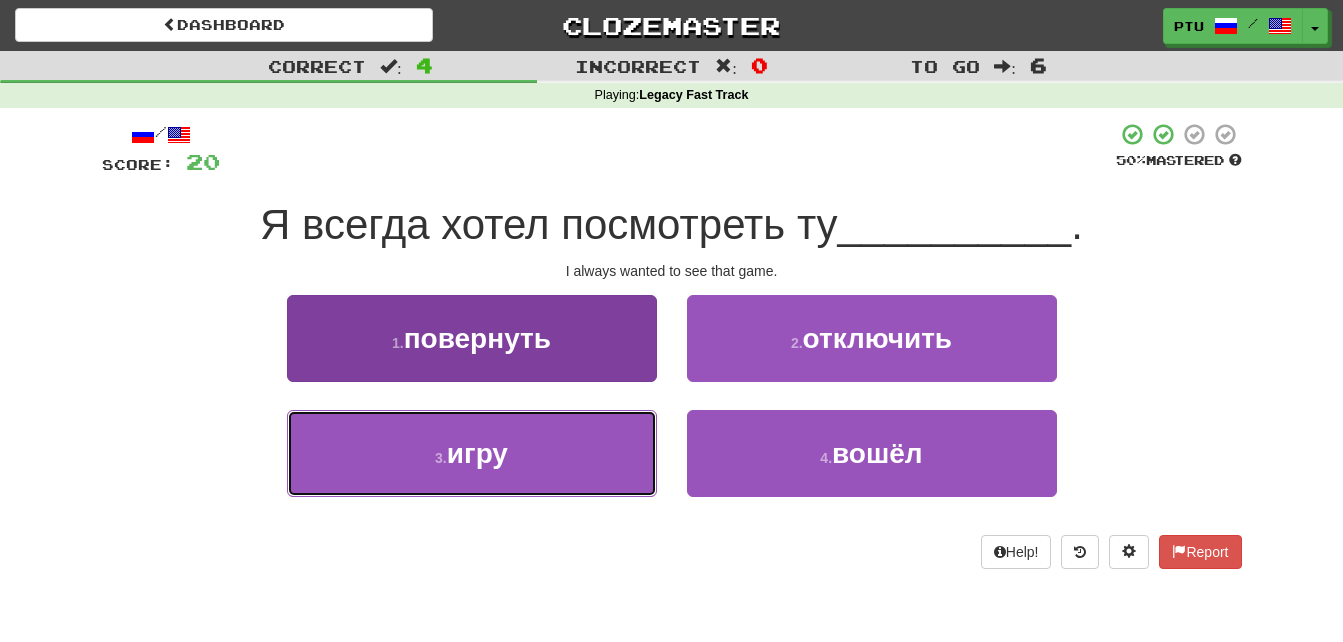 click on "игру" at bounding box center [477, 453] 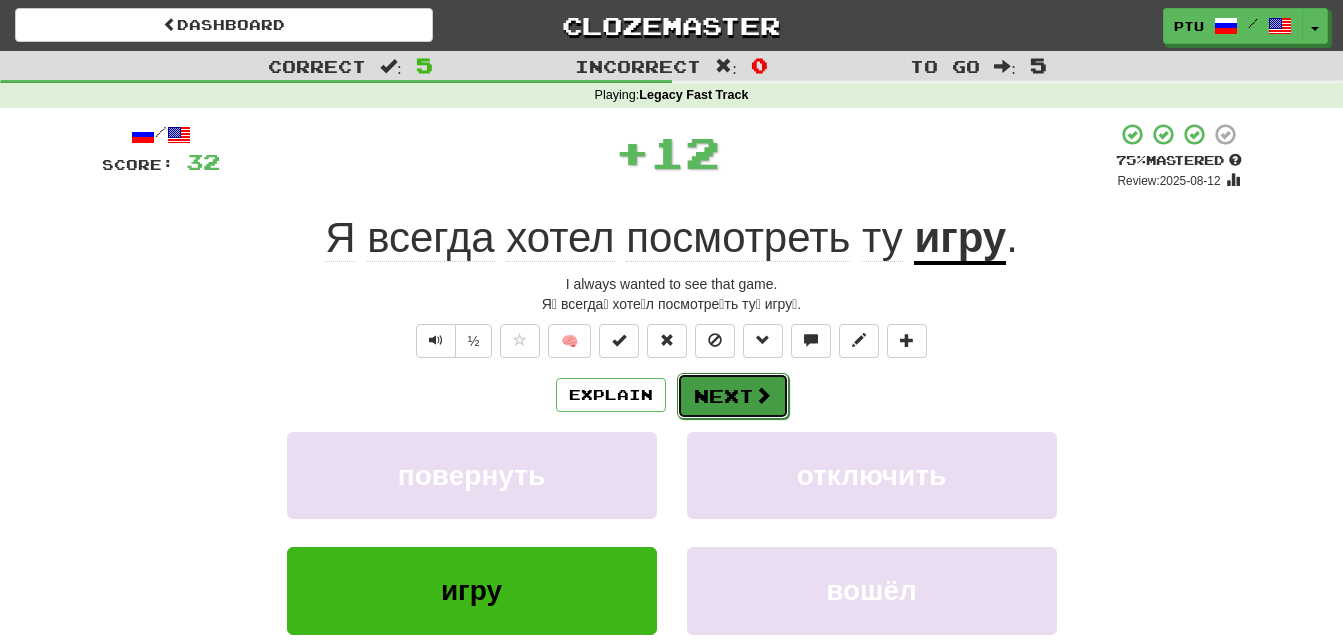 click on "Next" at bounding box center [733, 396] 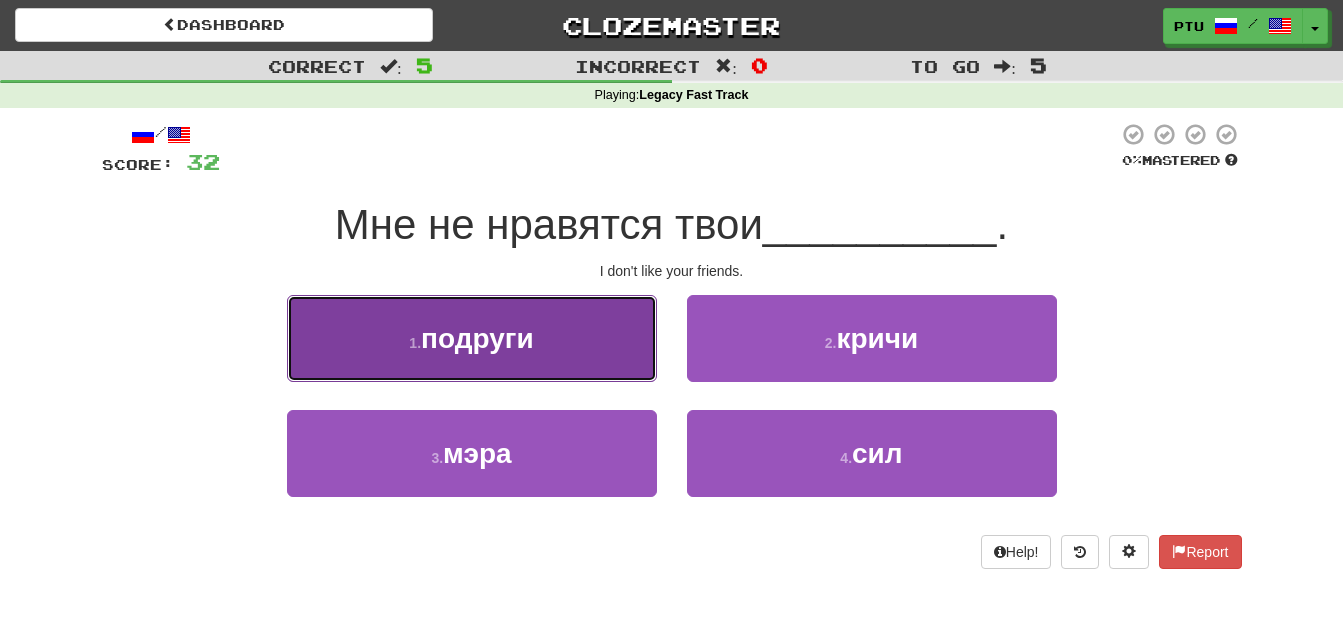 click on "1 .  подруги" at bounding box center [472, 338] 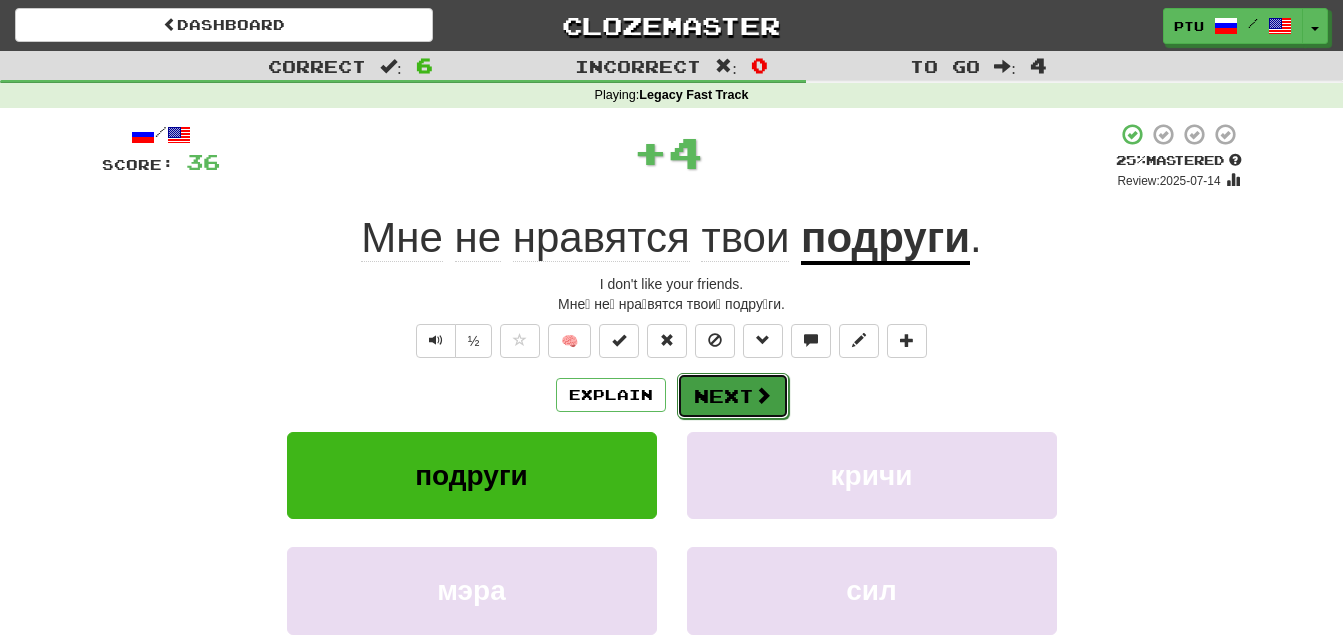 click on "Next" at bounding box center [733, 396] 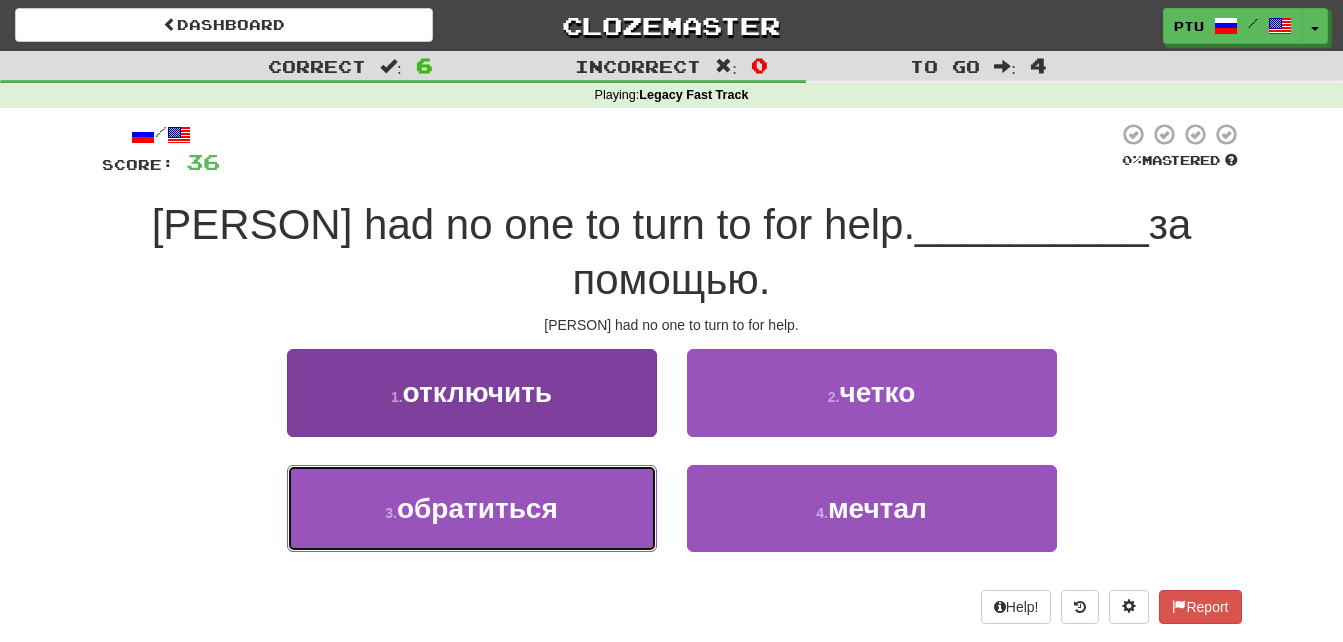 click on "обратиться" at bounding box center [477, 508] 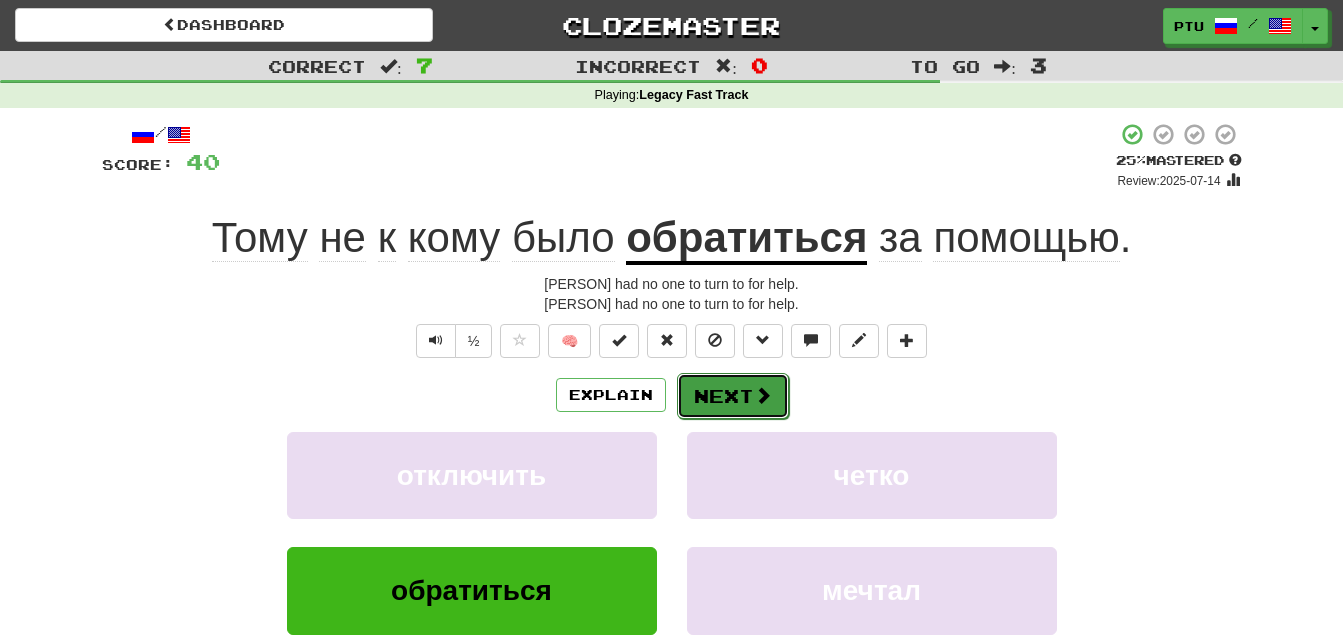 click at bounding box center [763, 395] 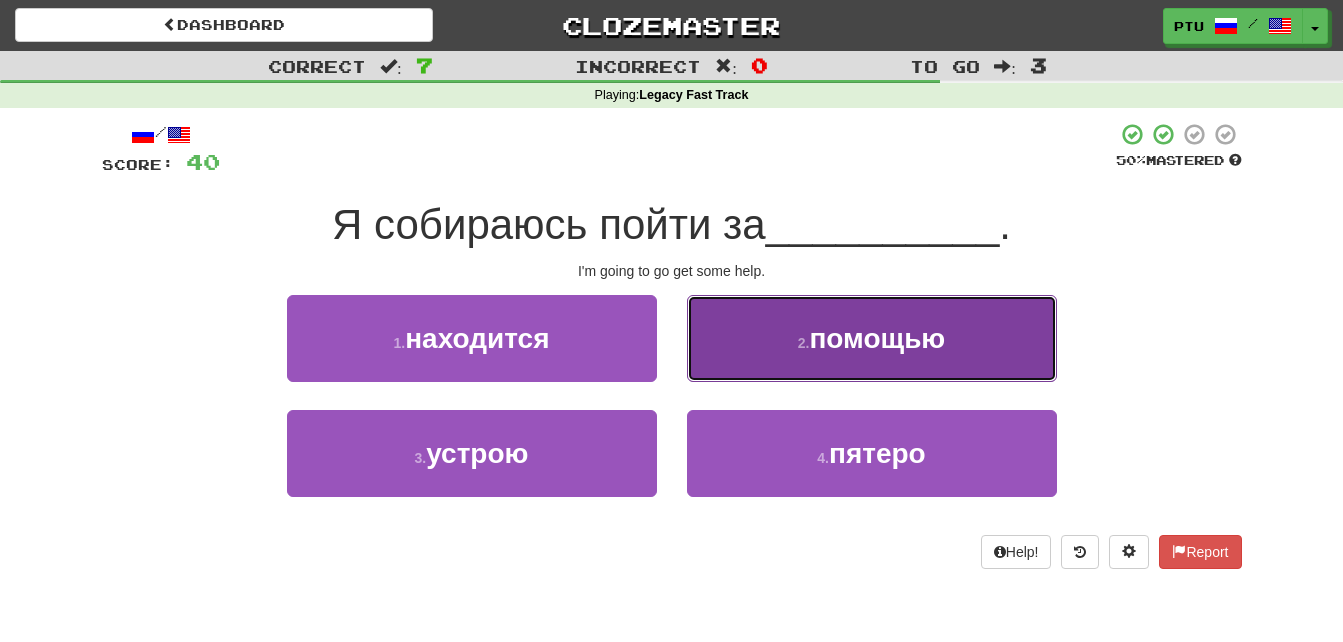 click on "2 .  помощью" at bounding box center (872, 338) 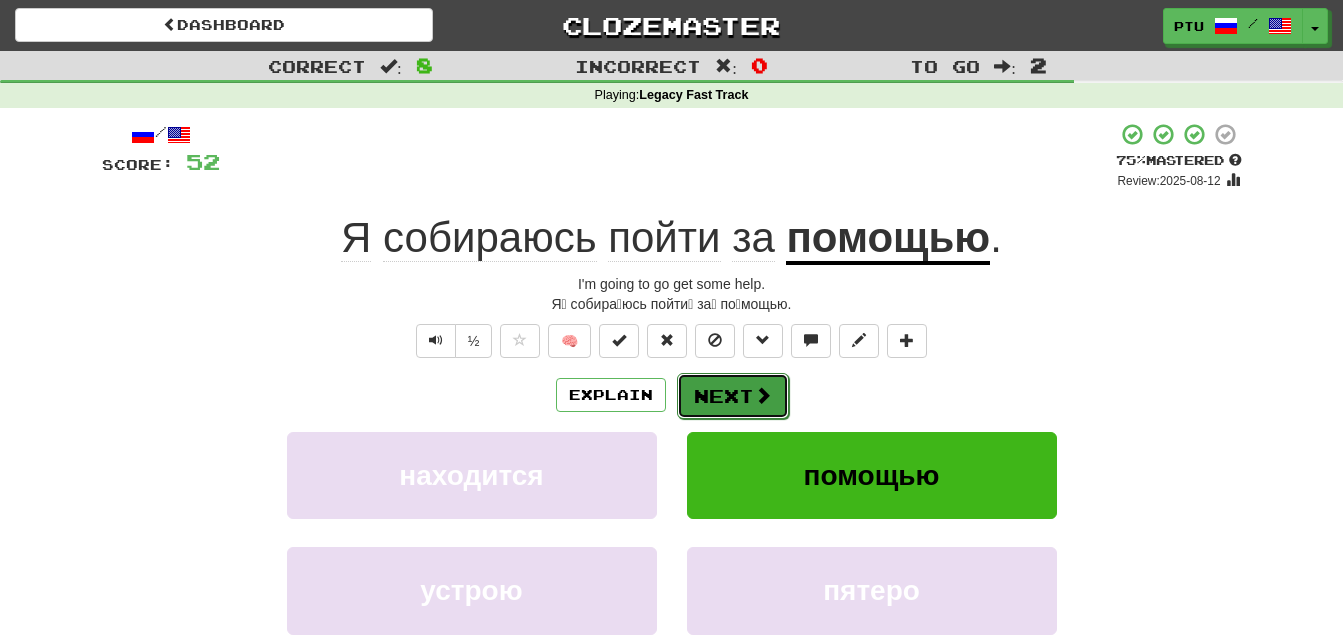 click on "Next" at bounding box center [733, 396] 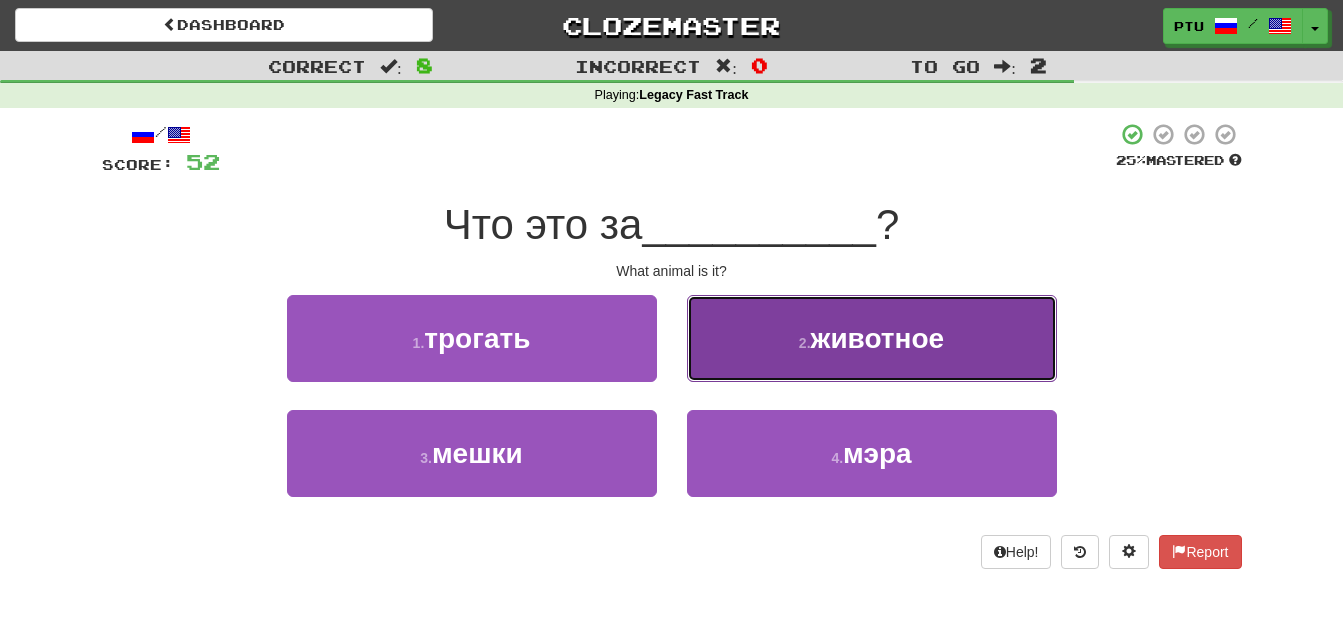 click on "2 .  животное" at bounding box center [872, 338] 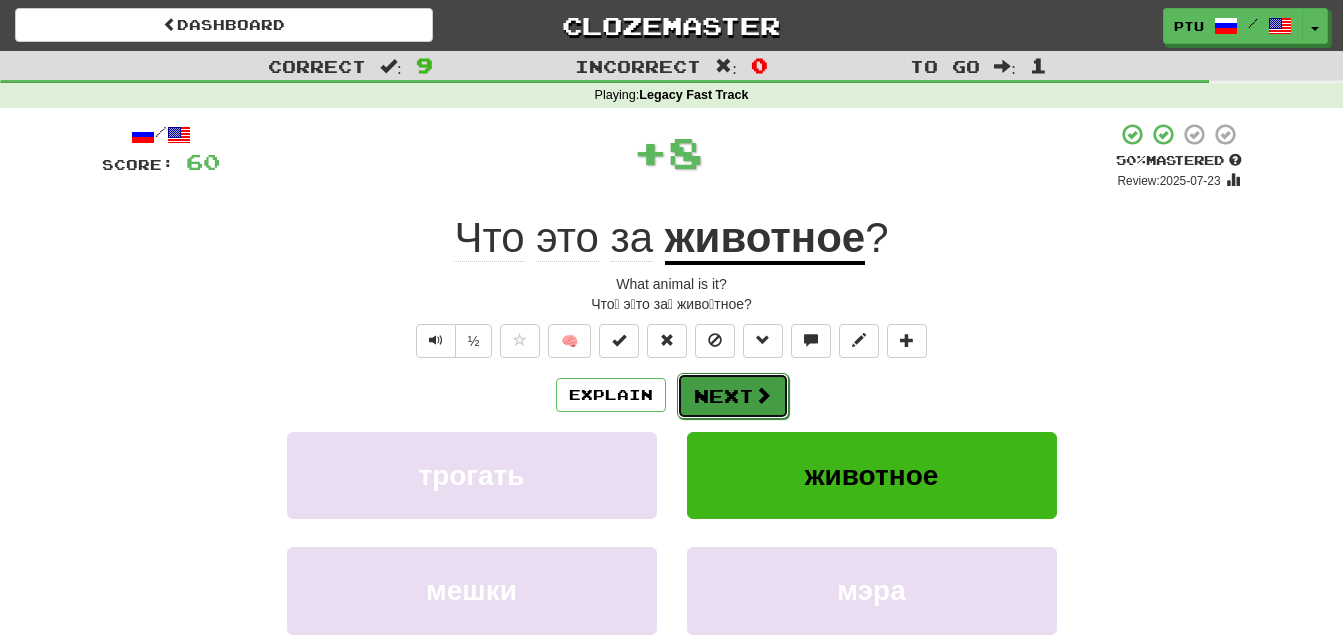 click at bounding box center [763, 395] 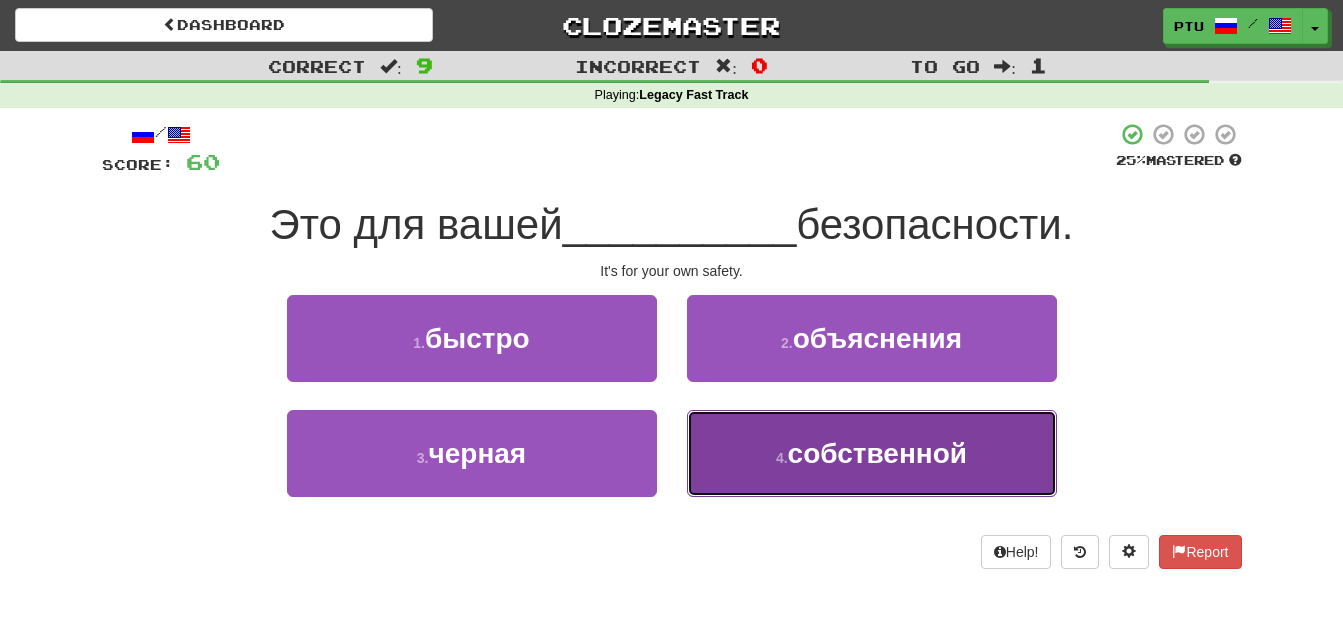click on "собственной" at bounding box center [877, 453] 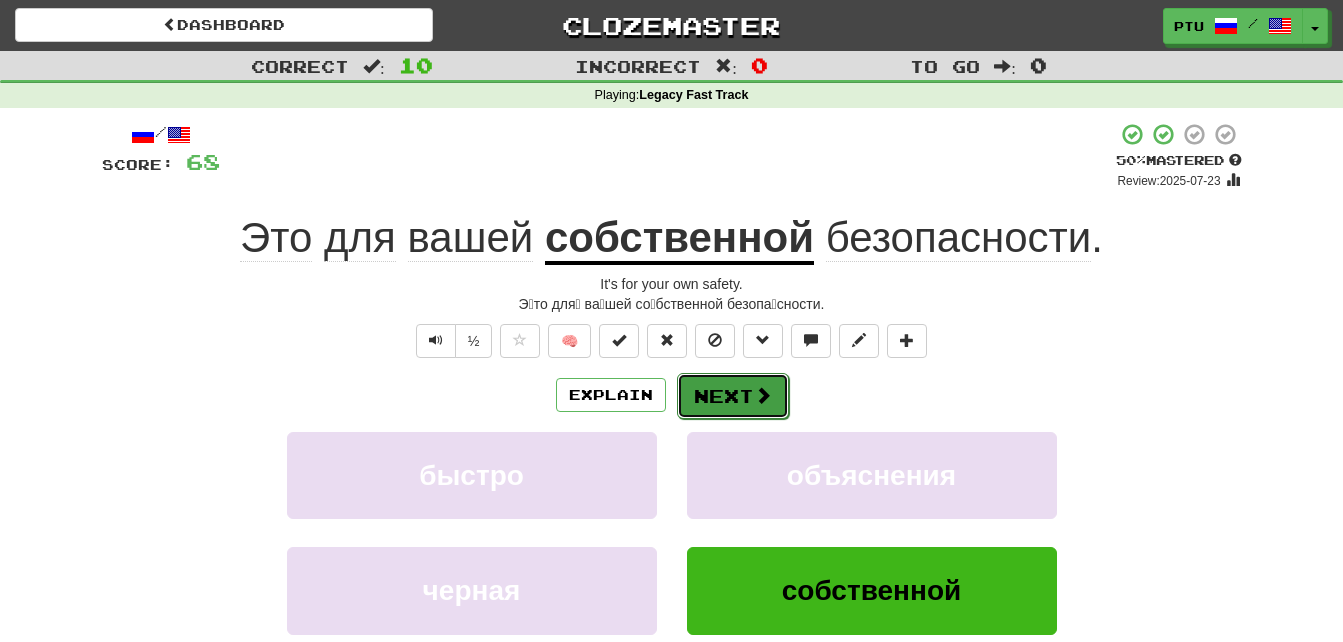click on "Next" at bounding box center (733, 396) 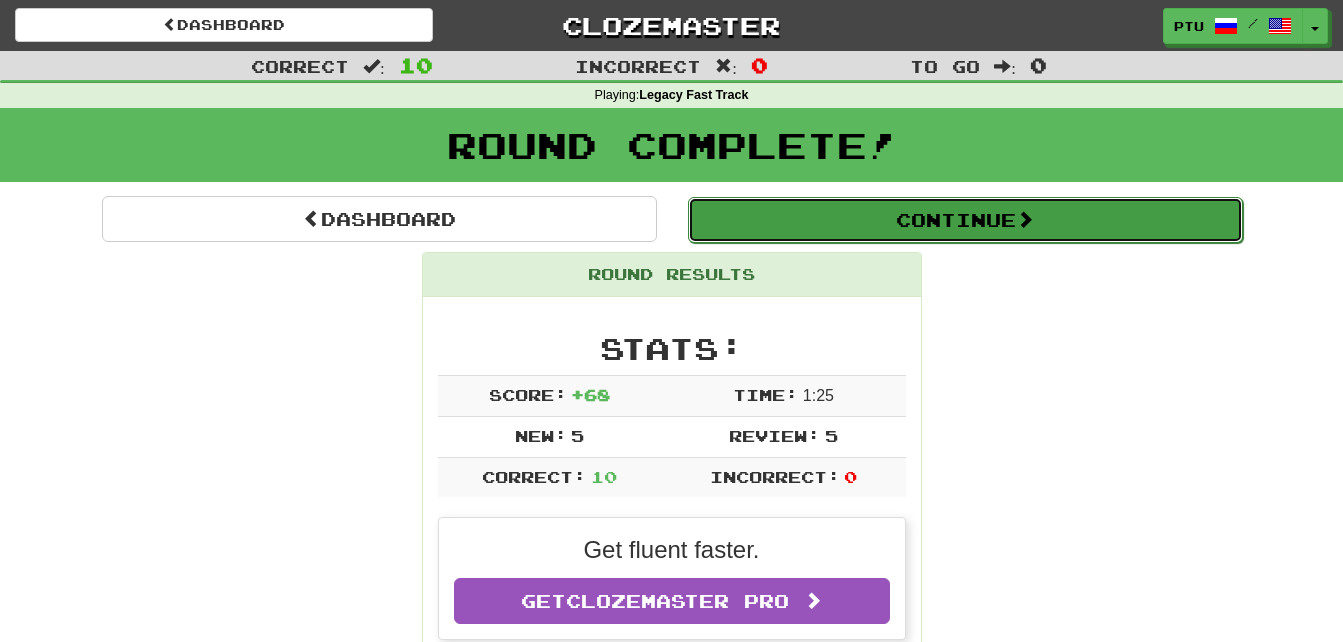 click on "Continue" at bounding box center [965, 220] 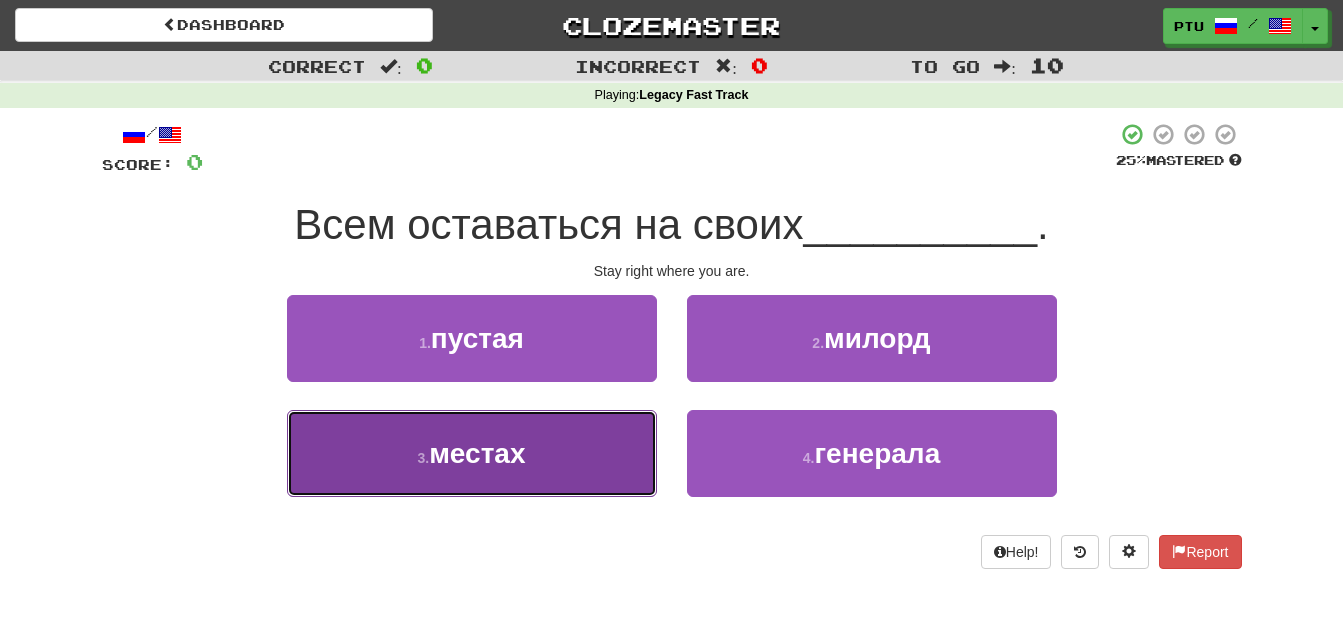 click on "местах" at bounding box center [477, 453] 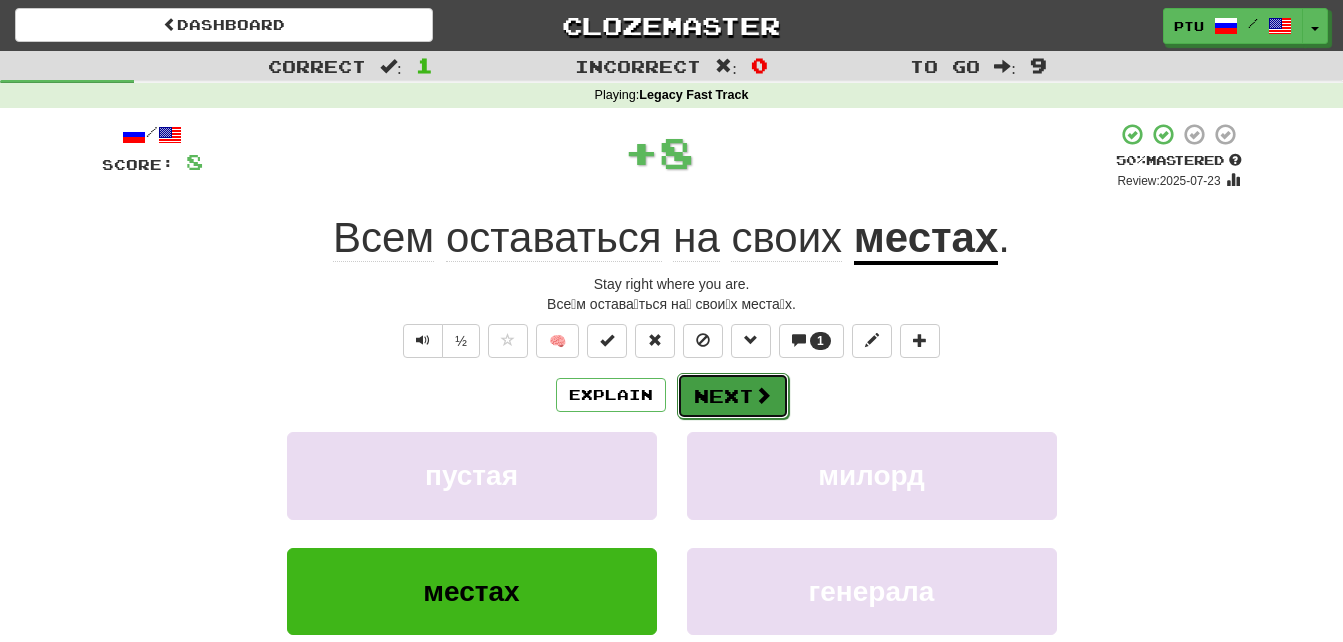 click on "Next" at bounding box center (733, 396) 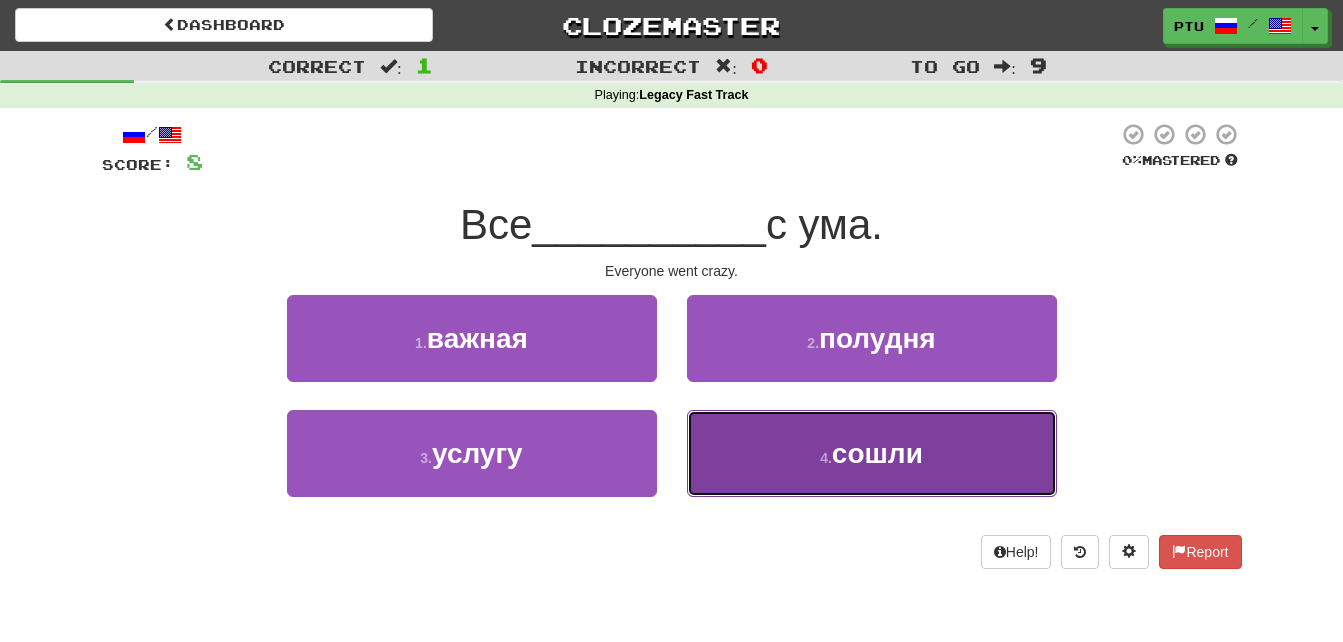 click on "сошли" at bounding box center (877, 453) 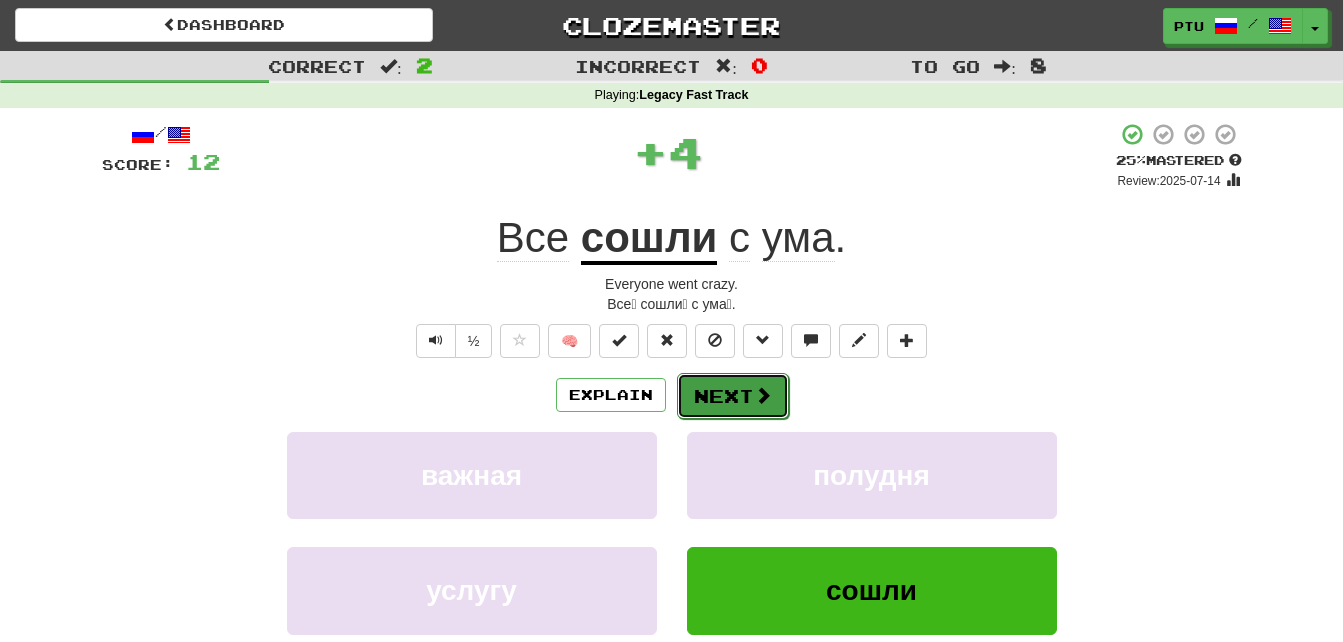 click on "Next" at bounding box center [733, 396] 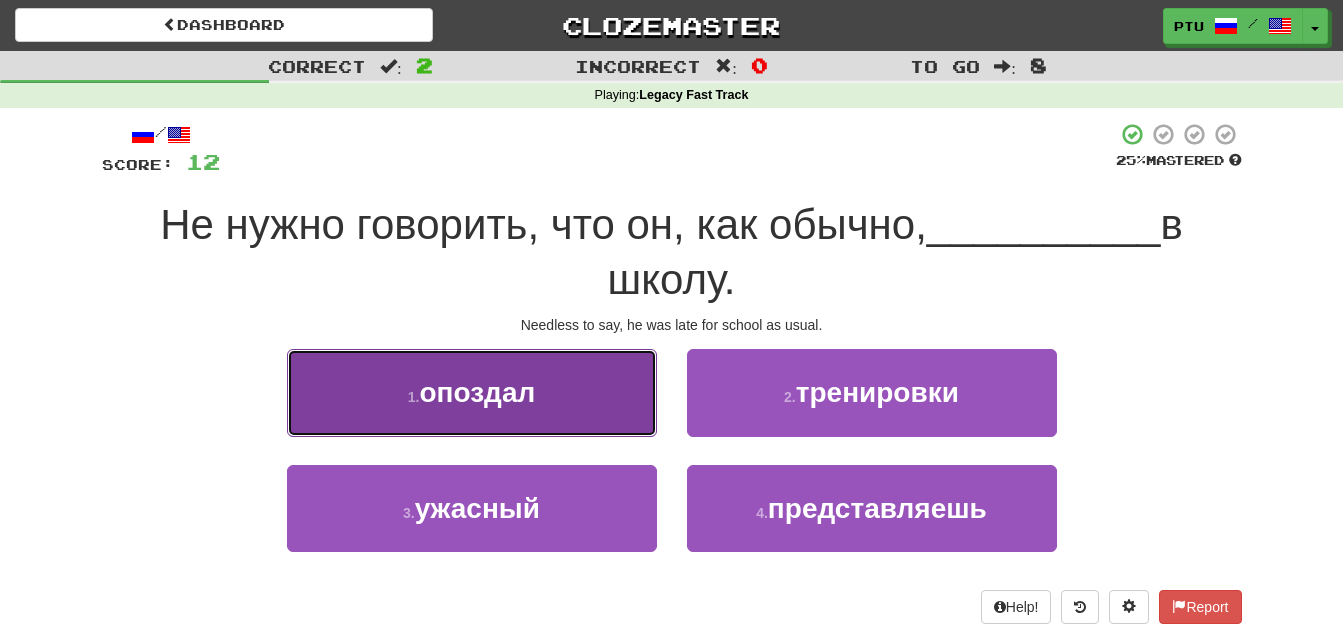 click on "1 .  опоздал" at bounding box center (472, 392) 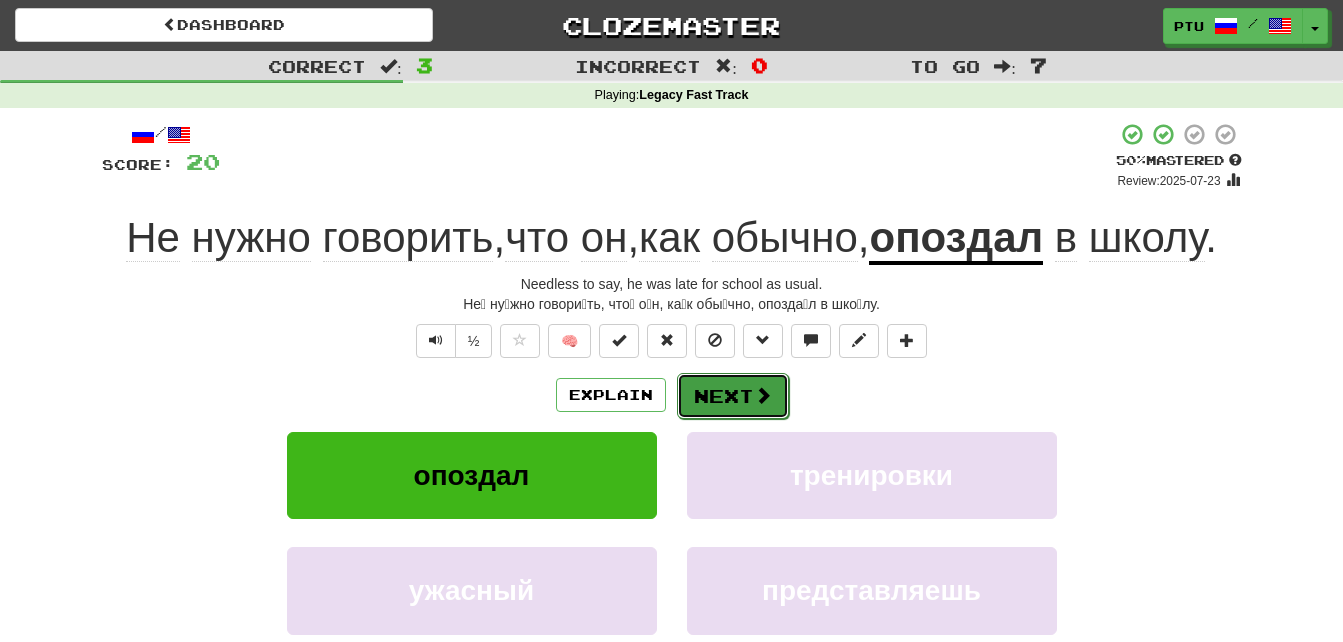 click on "Next" at bounding box center (733, 396) 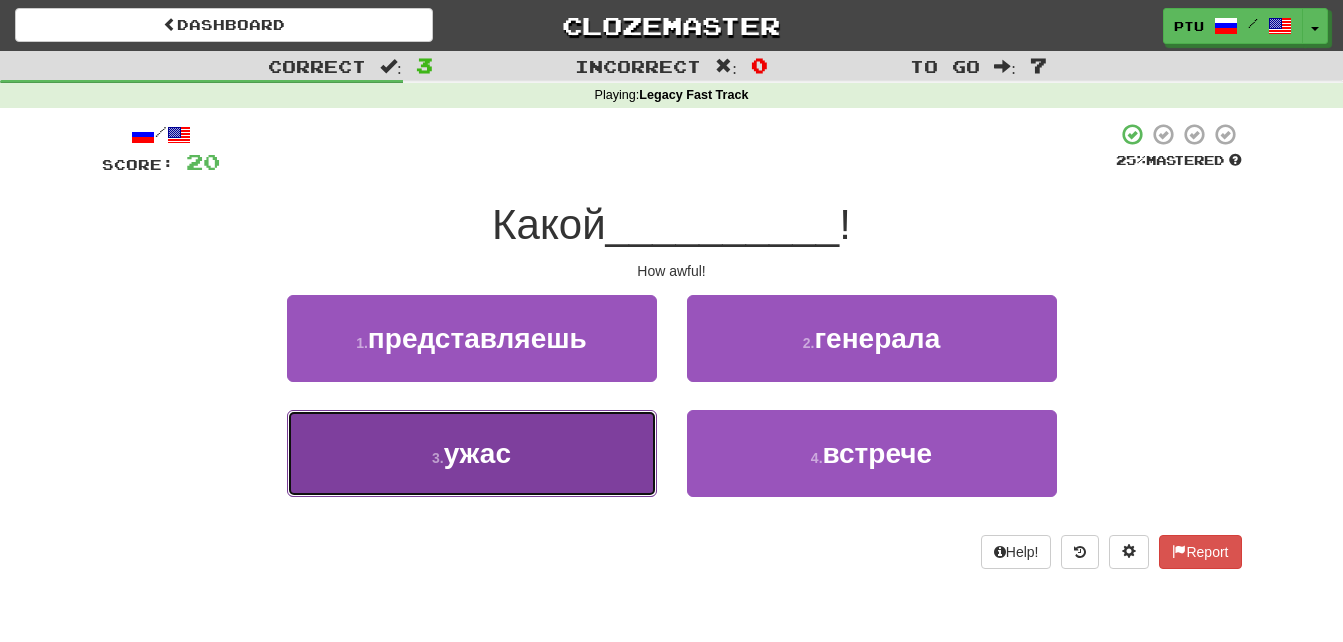 click on "3 .  ужас" at bounding box center [472, 453] 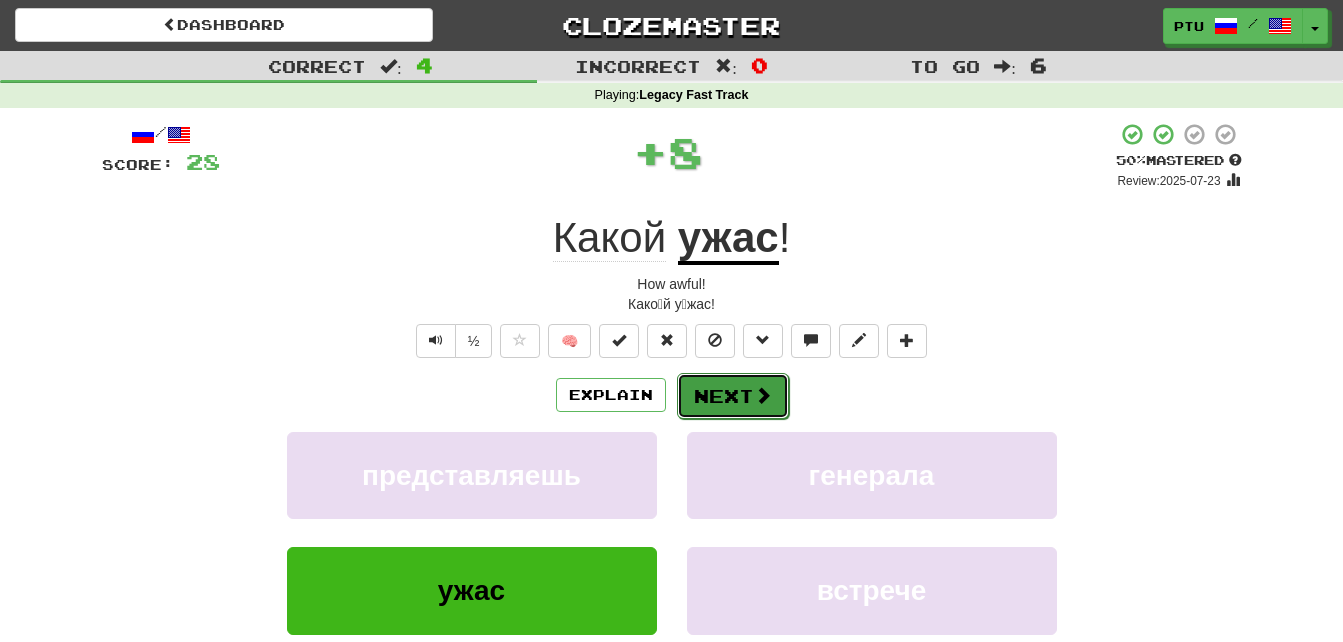 click on "Next" at bounding box center (733, 396) 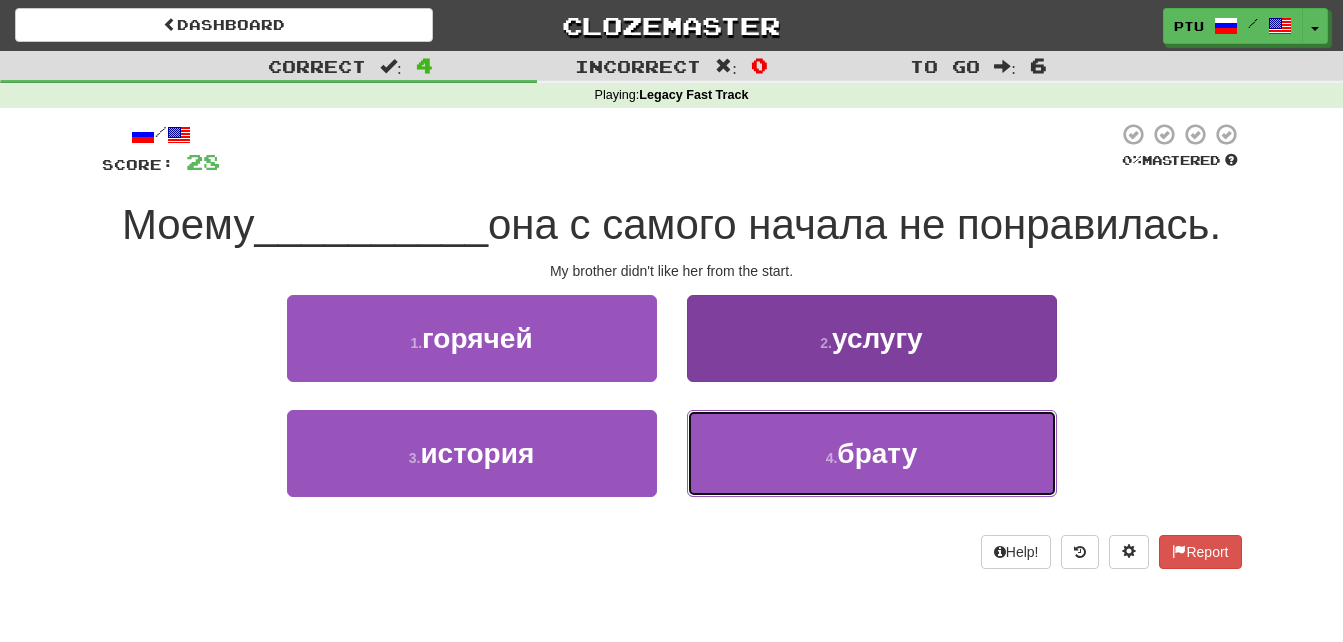 click on "брату" at bounding box center [877, 453] 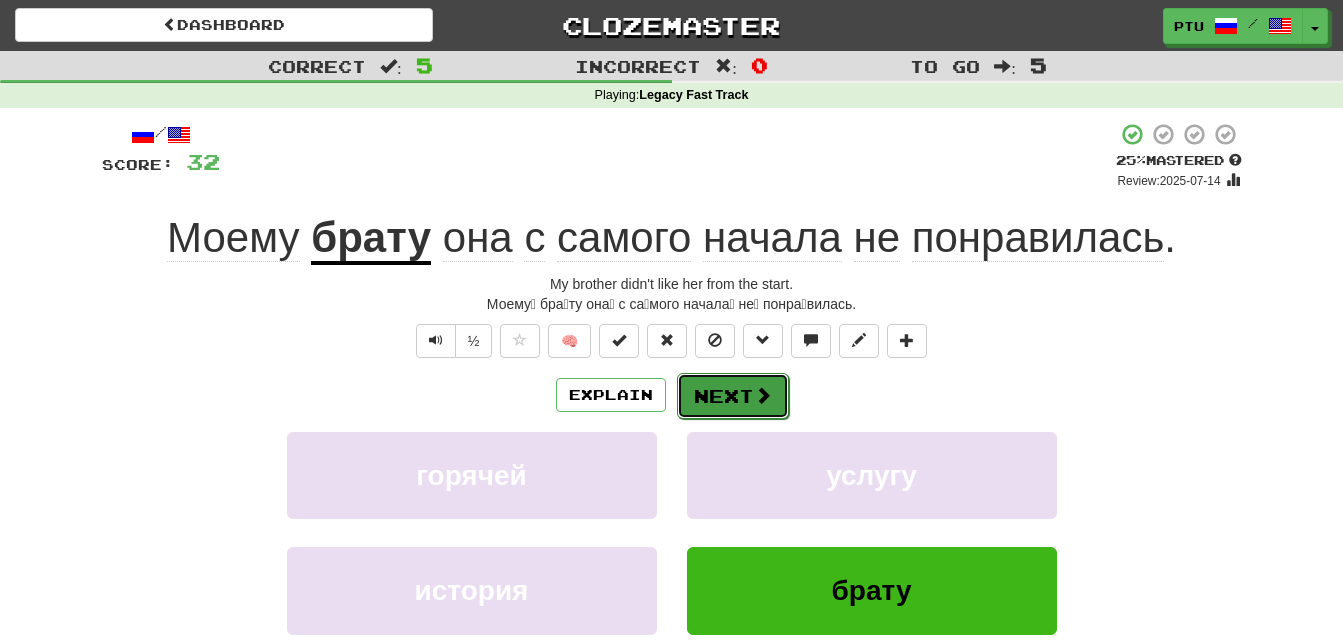 click on "Next" at bounding box center [733, 396] 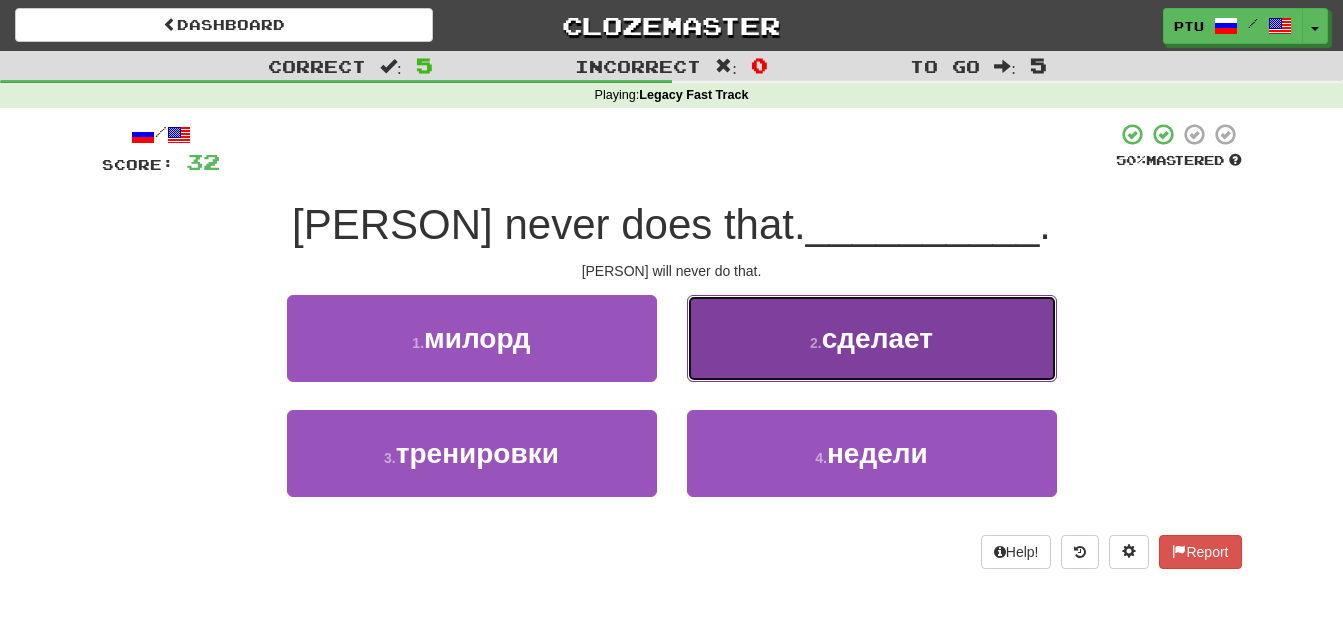 click on "сделает" at bounding box center (877, 338) 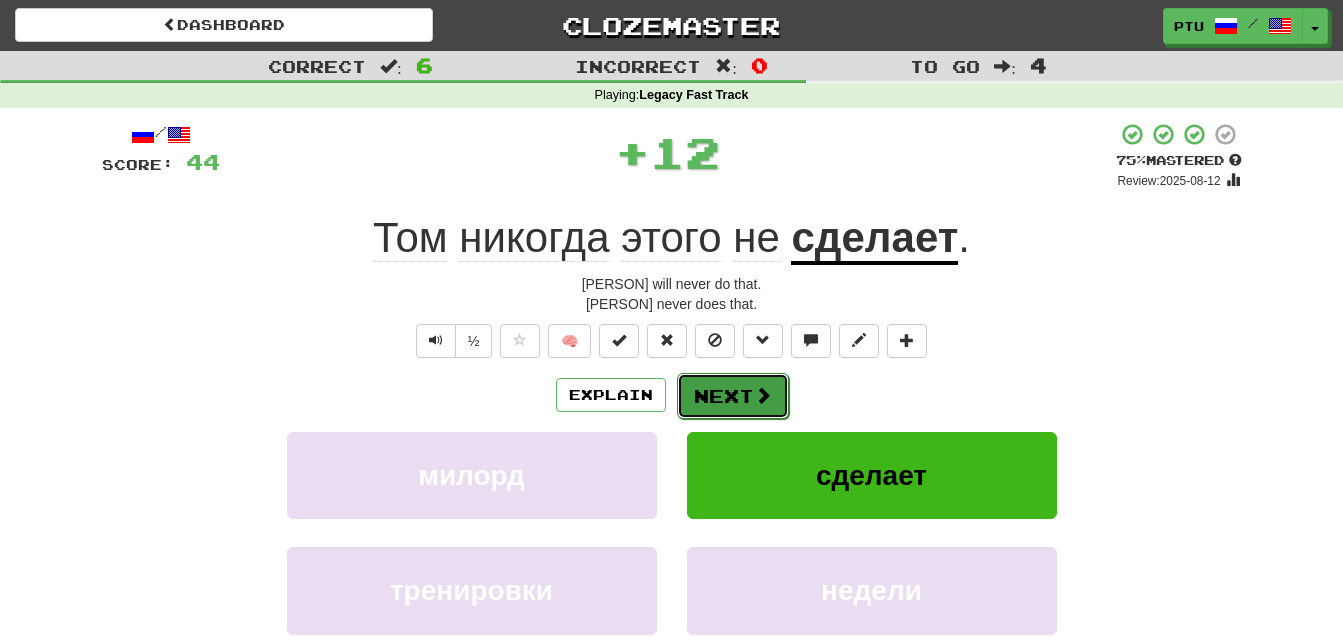 click on "Next" at bounding box center (733, 396) 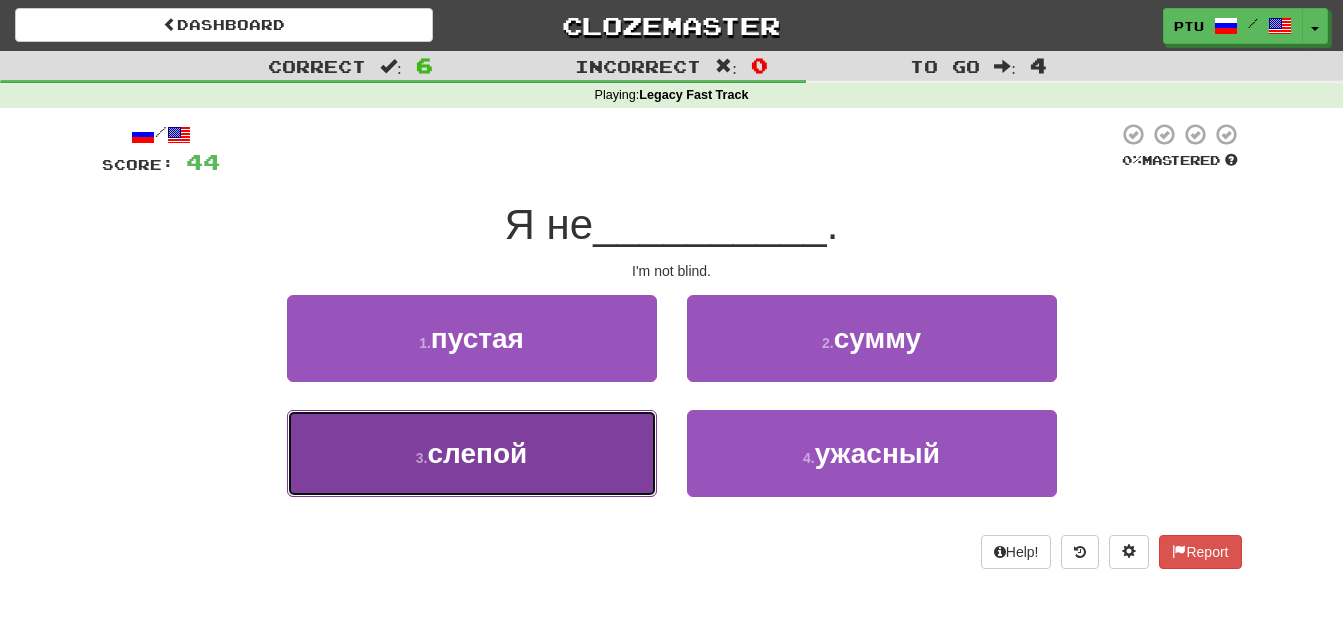 click on "слепой" at bounding box center [477, 453] 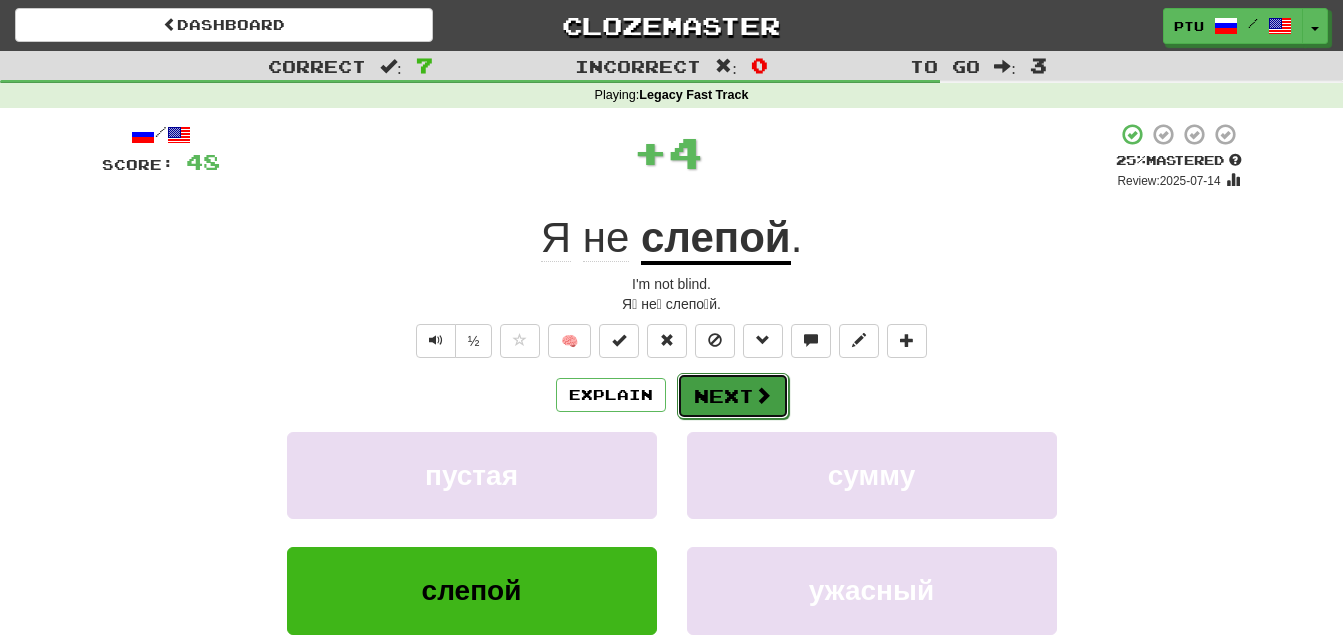 click at bounding box center (763, 395) 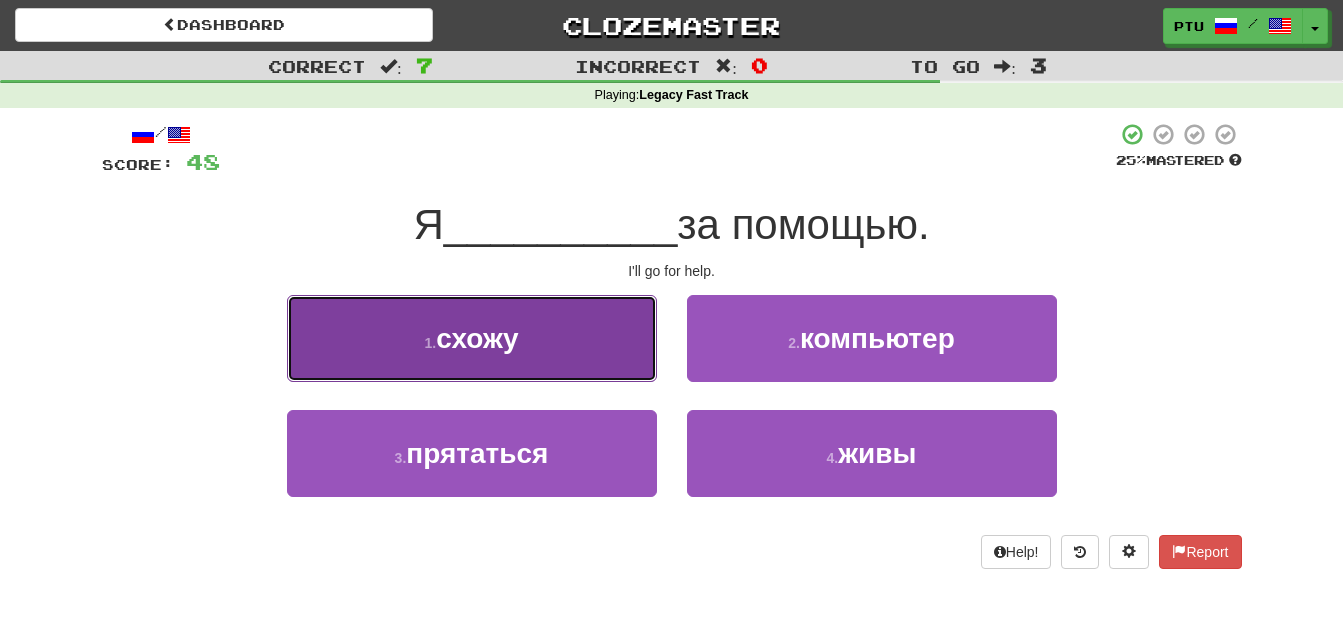 click on "1 .  схожу" at bounding box center [472, 338] 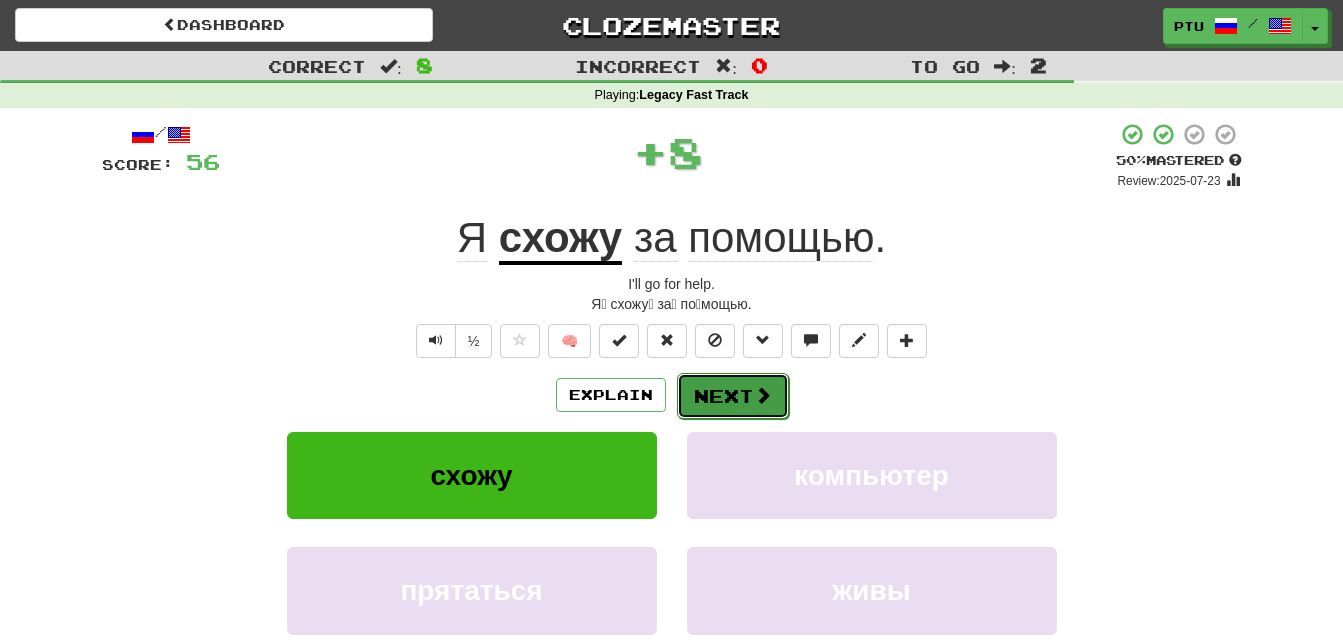 click at bounding box center (763, 395) 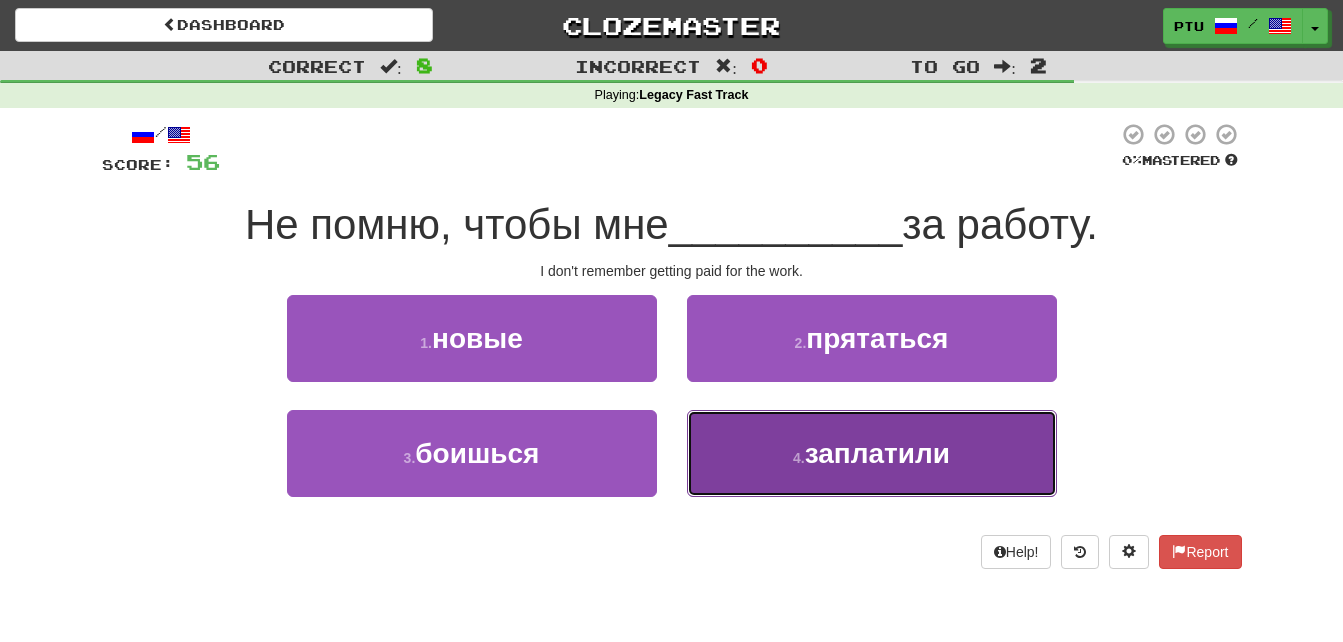 click on "заплатили" at bounding box center (877, 453) 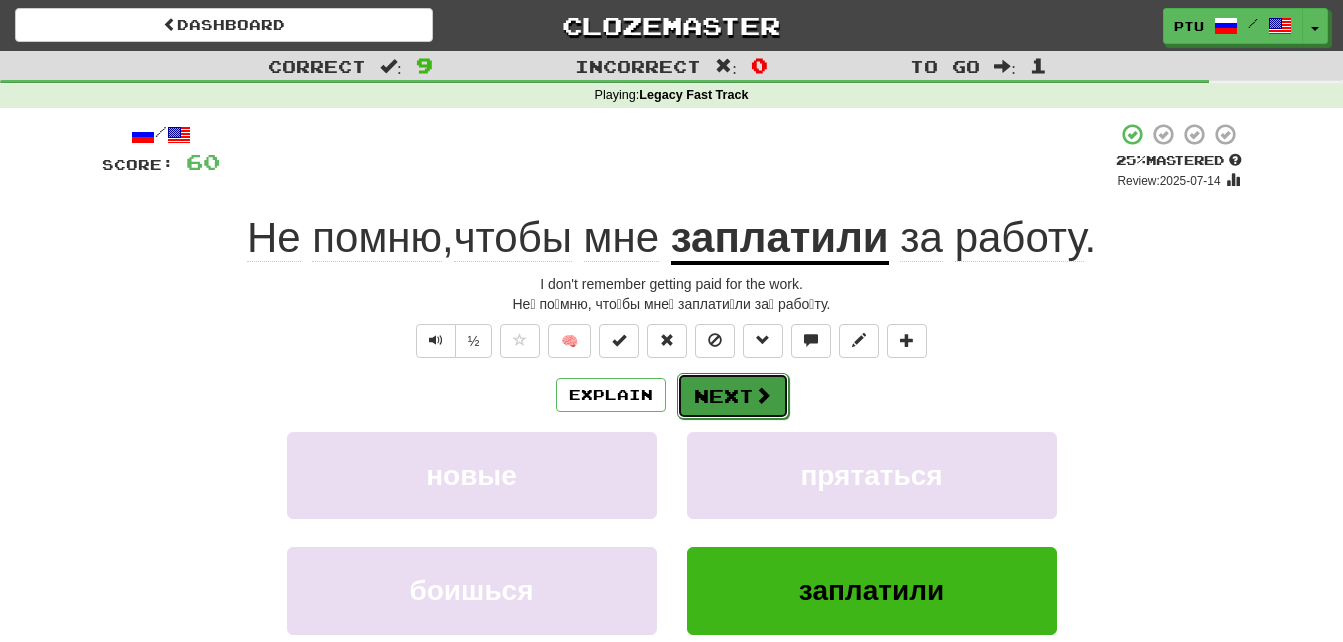 click at bounding box center (763, 395) 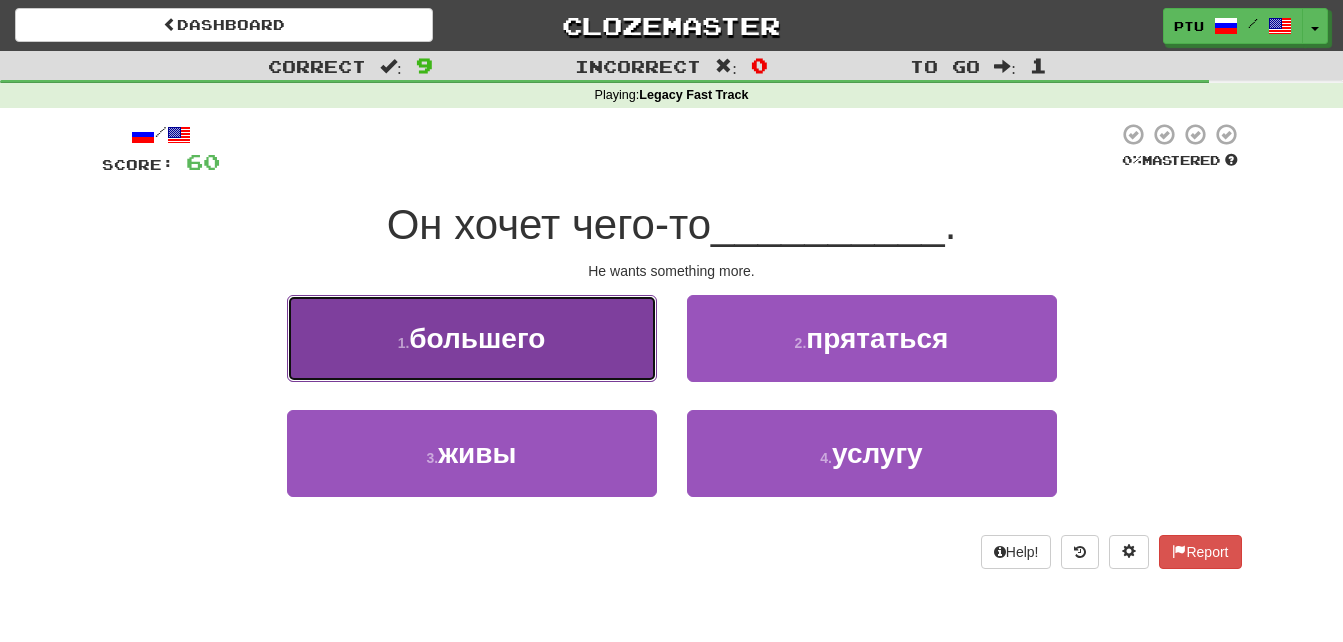 click on "большего" at bounding box center [477, 338] 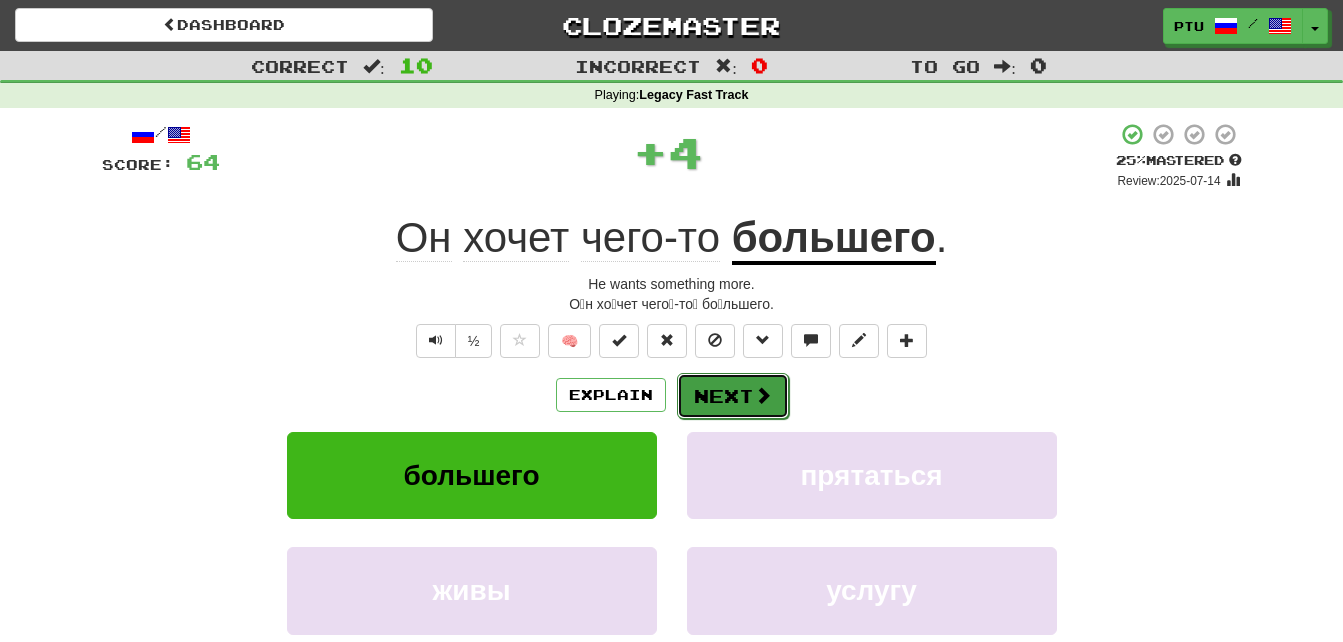 click on "Next" at bounding box center [733, 396] 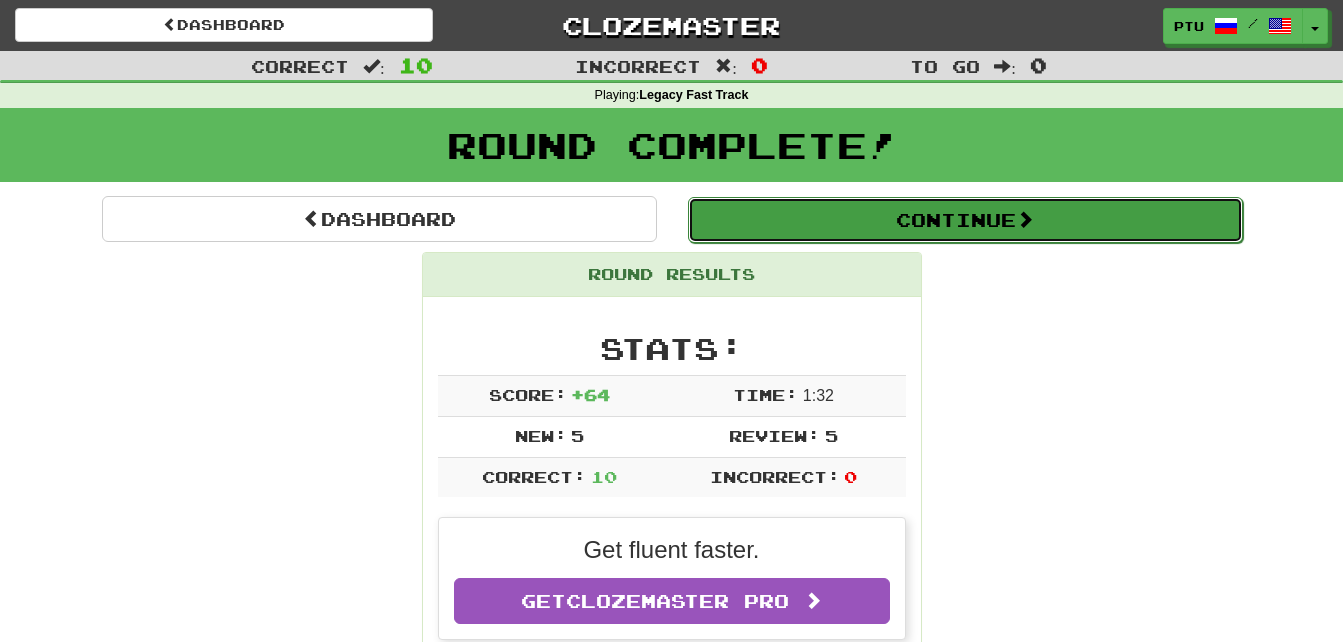 click on "Continue" at bounding box center (965, 220) 